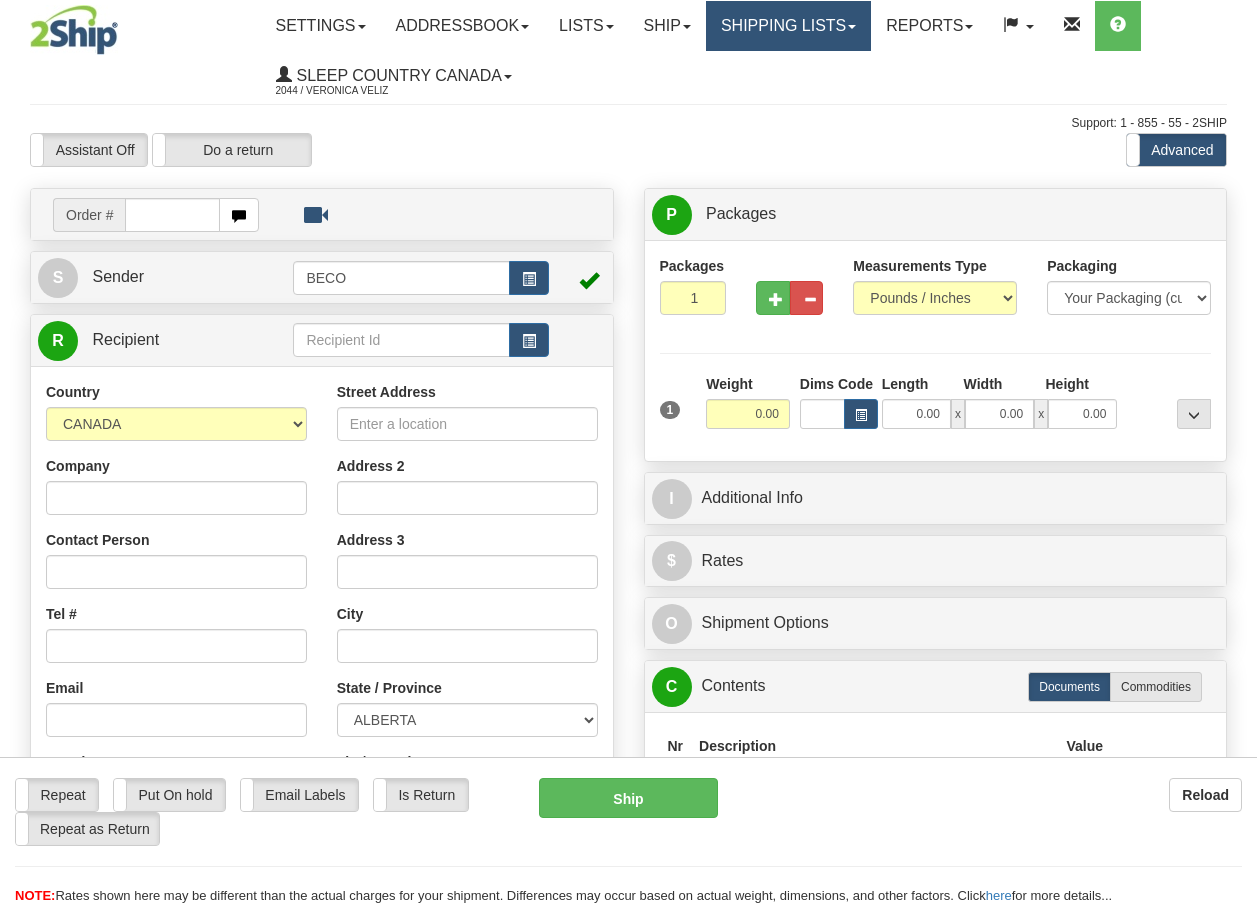 scroll, scrollTop: 0, scrollLeft: 0, axis: both 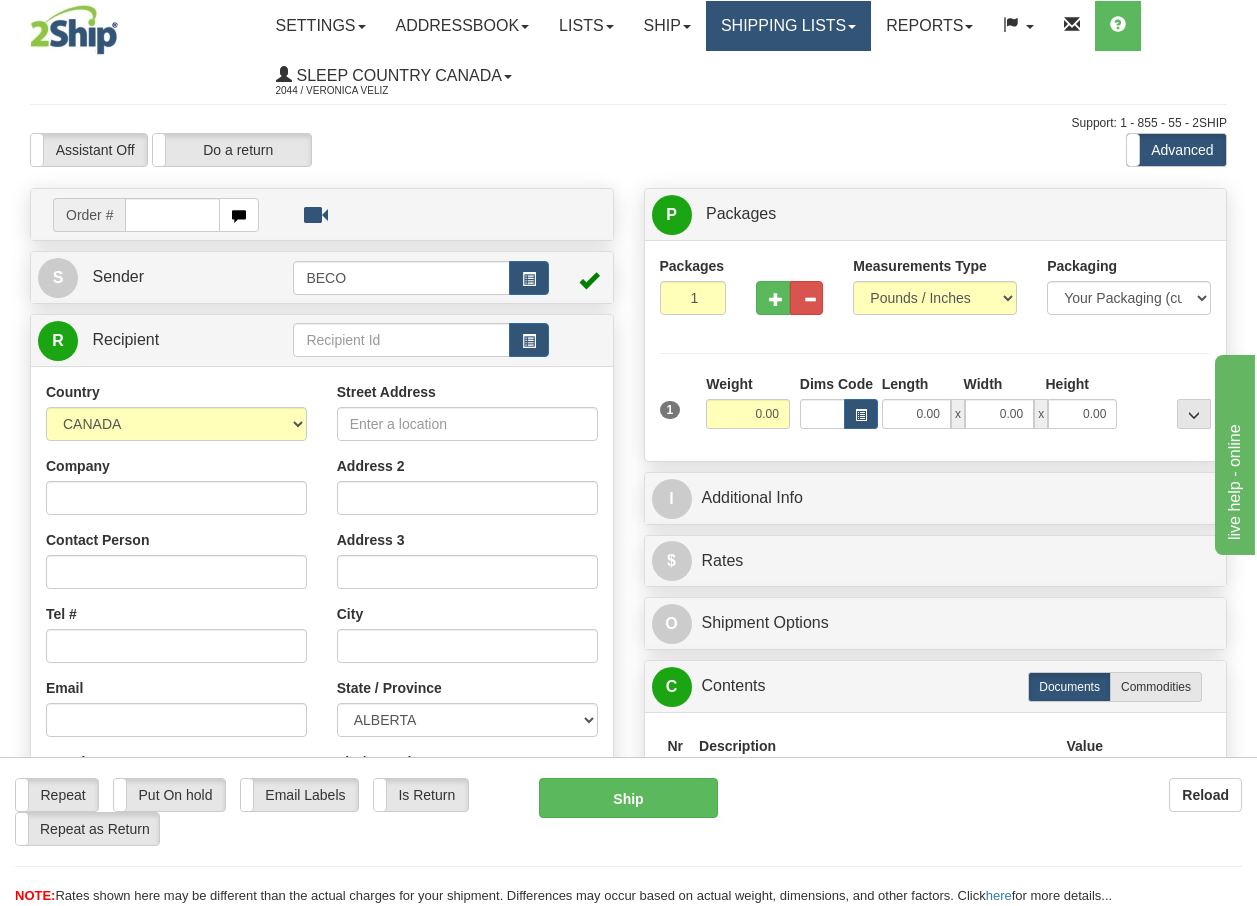 click on "Shipping lists" at bounding box center (788, 26) 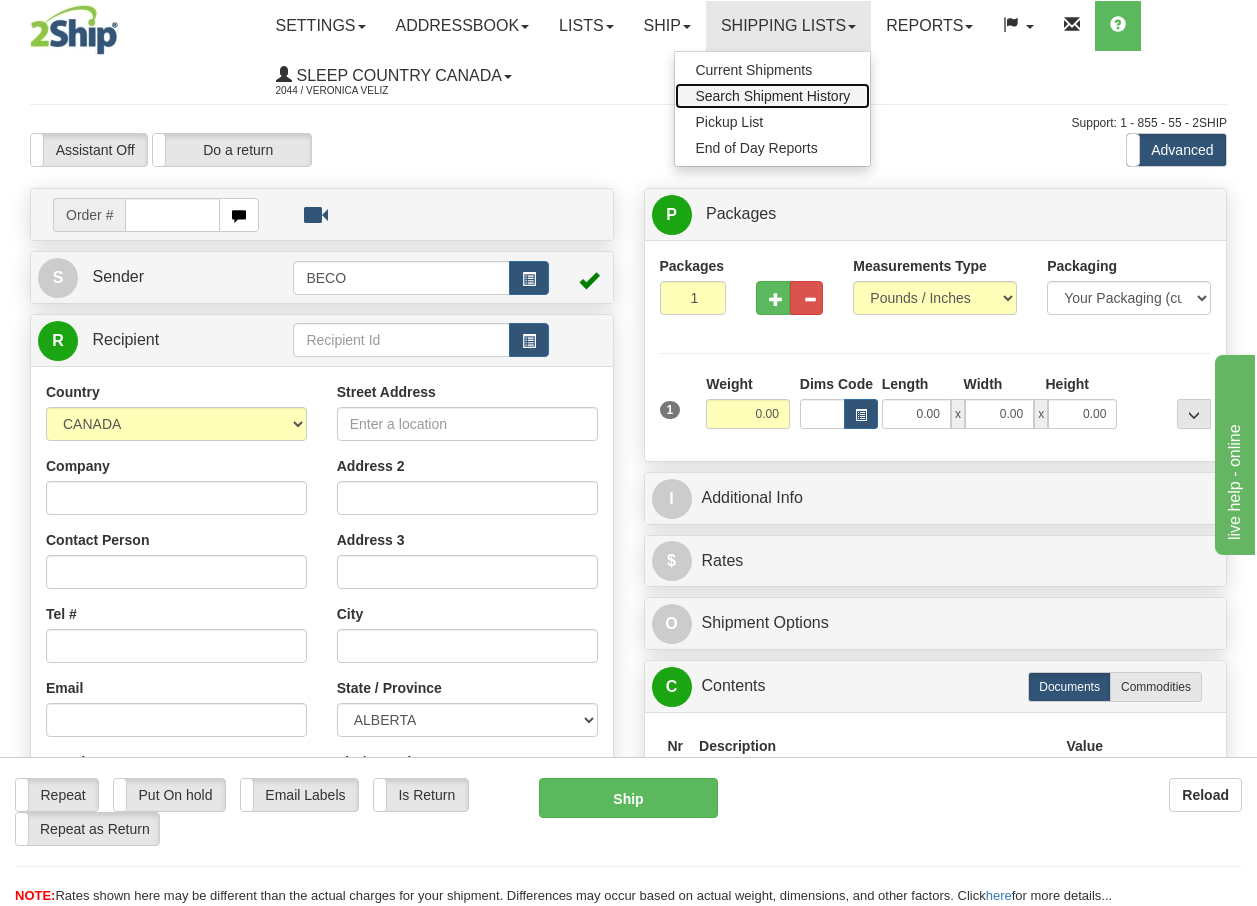 click on "Search Shipment History" at bounding box center [772, 96] 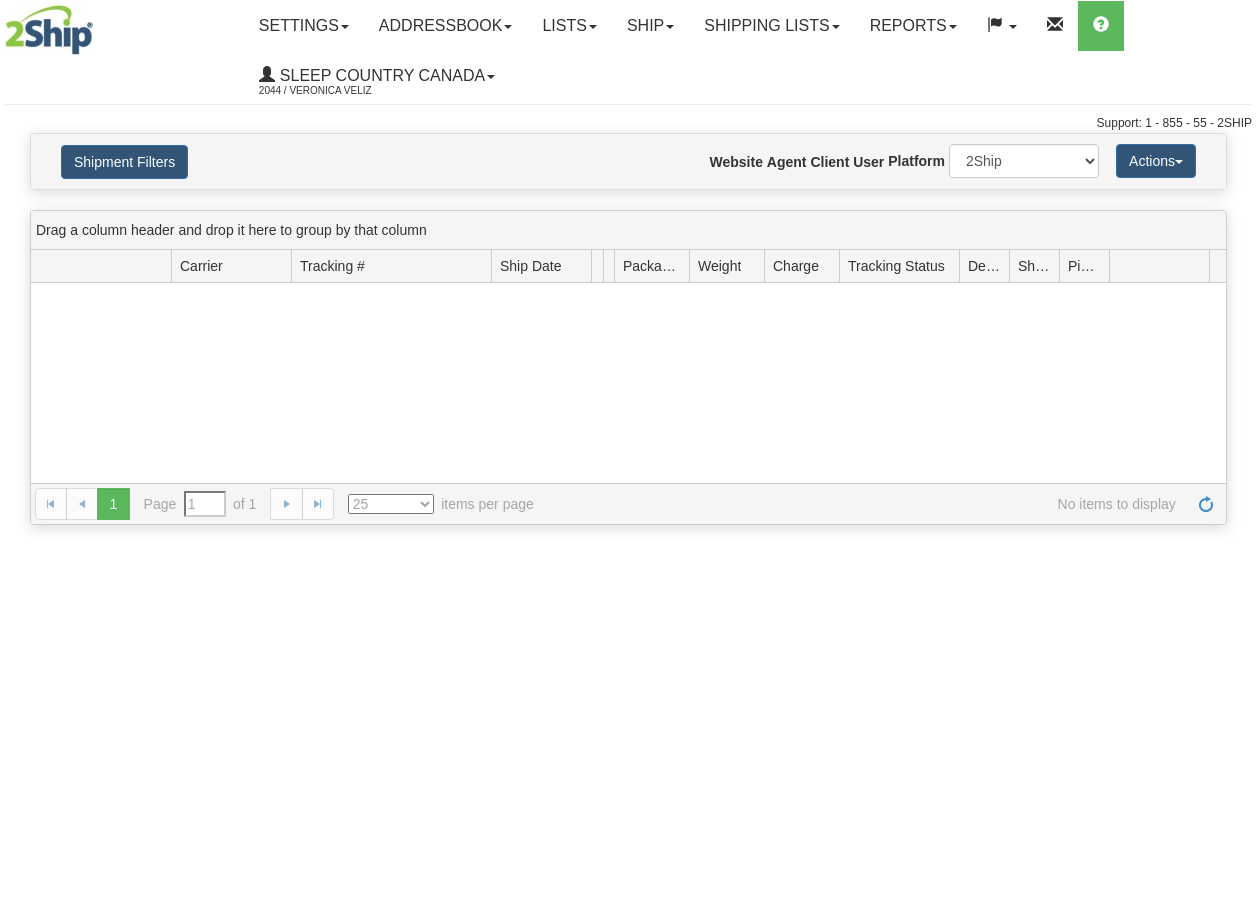 scroll, scrollTop: 0, scrollLeft: 0, axis: both 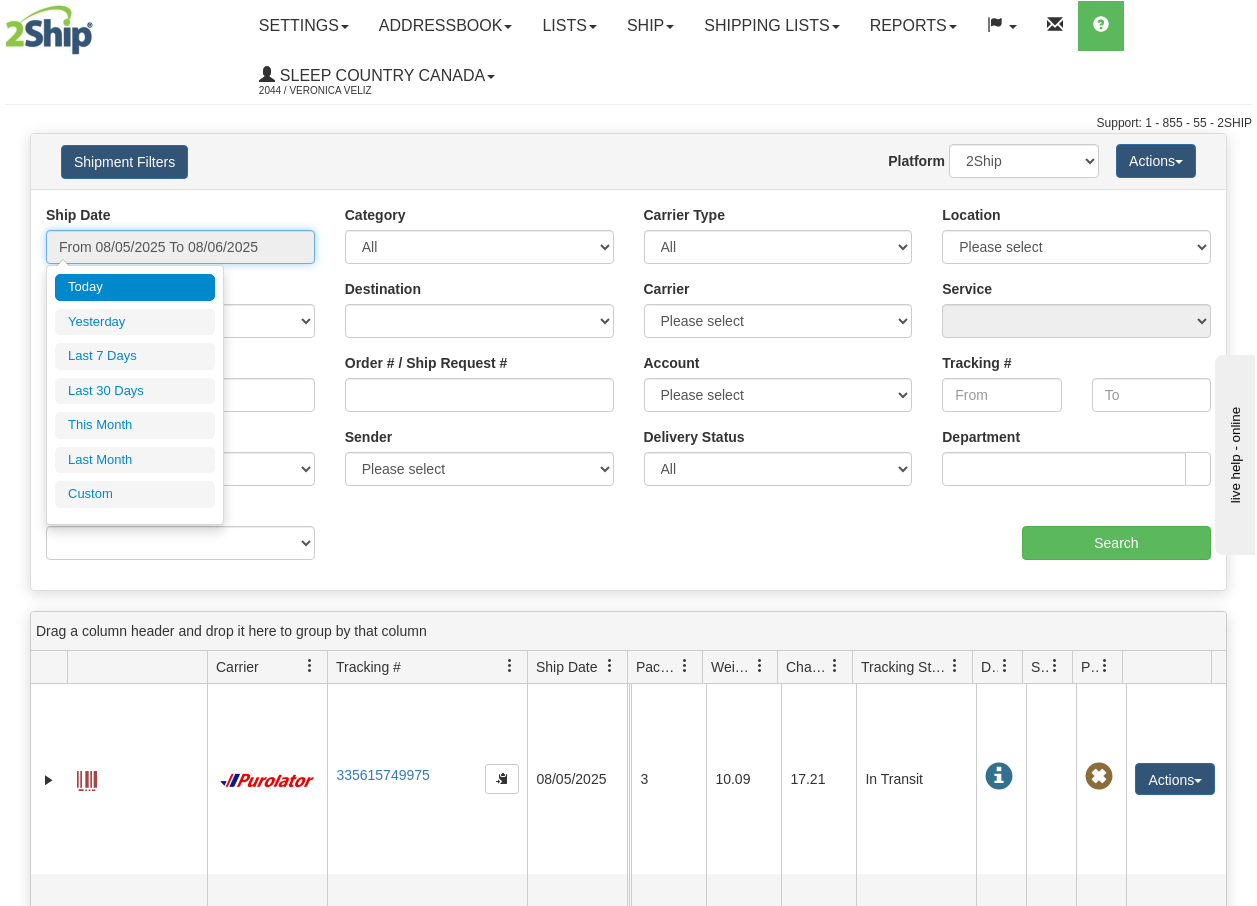 click on "From 08/05/2025 To 08/06/2025" at bounding box center [180, 247] 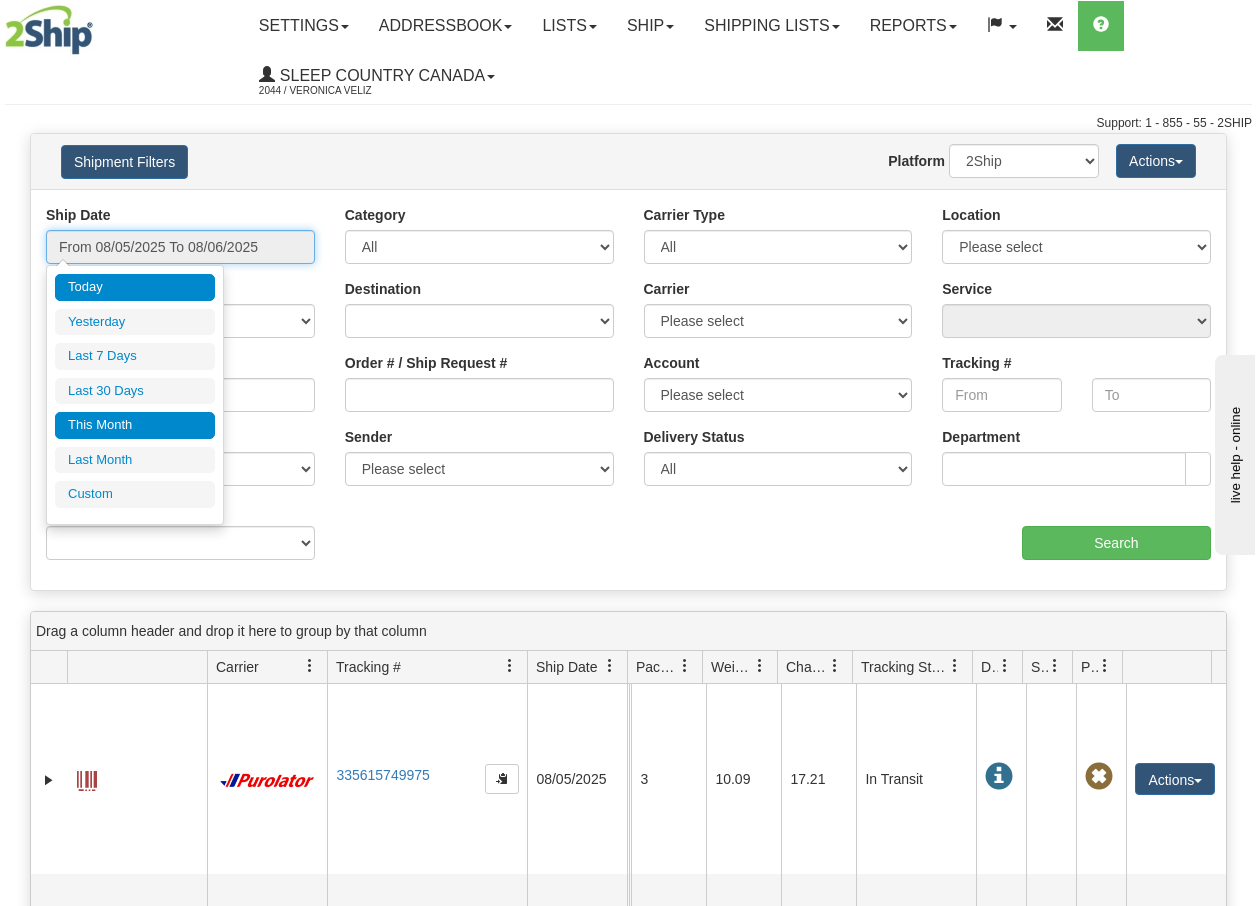 type on "08/01/2025" 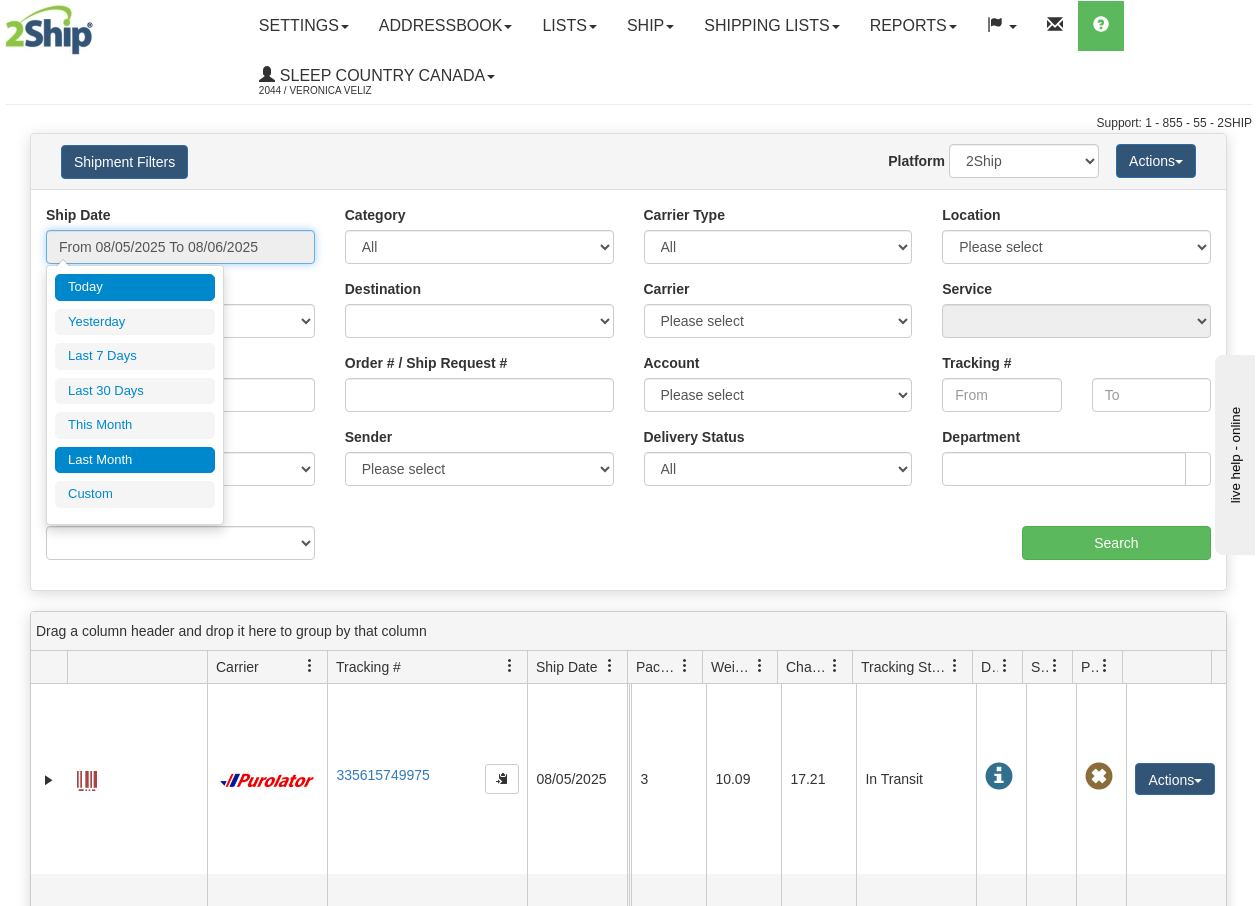 type on "08/06/2025" 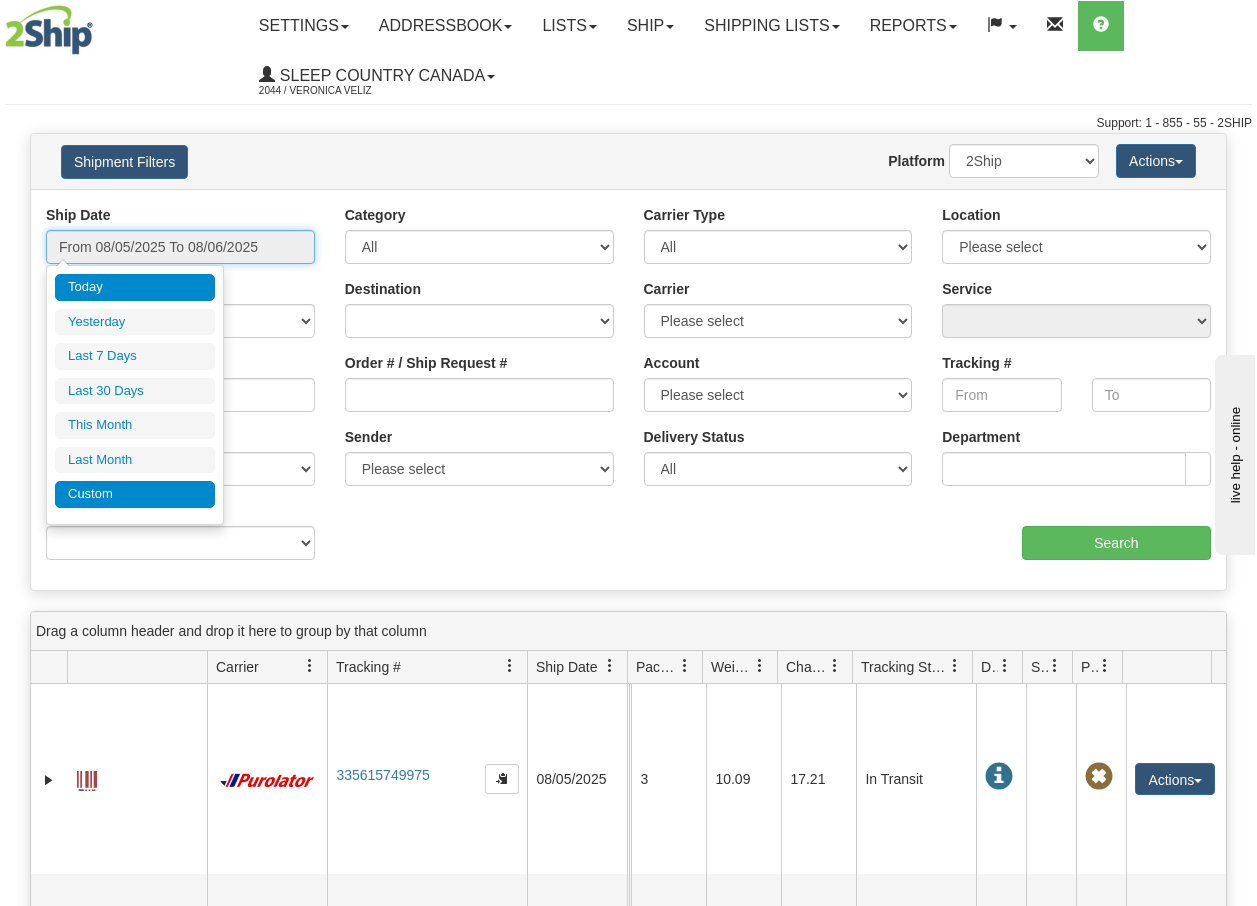type on "08/06/2025" 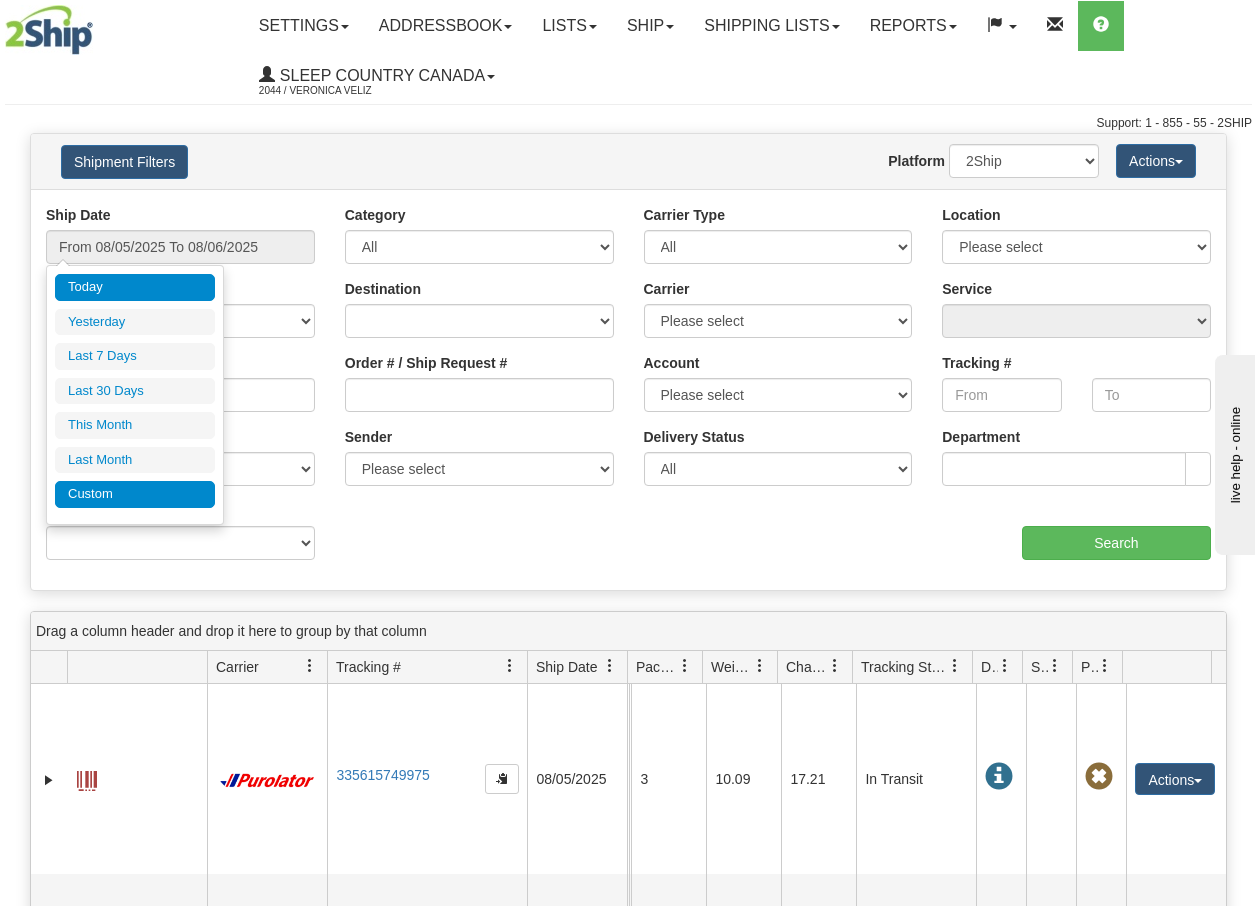 click on "Custom" at bounding box center (135, 494) 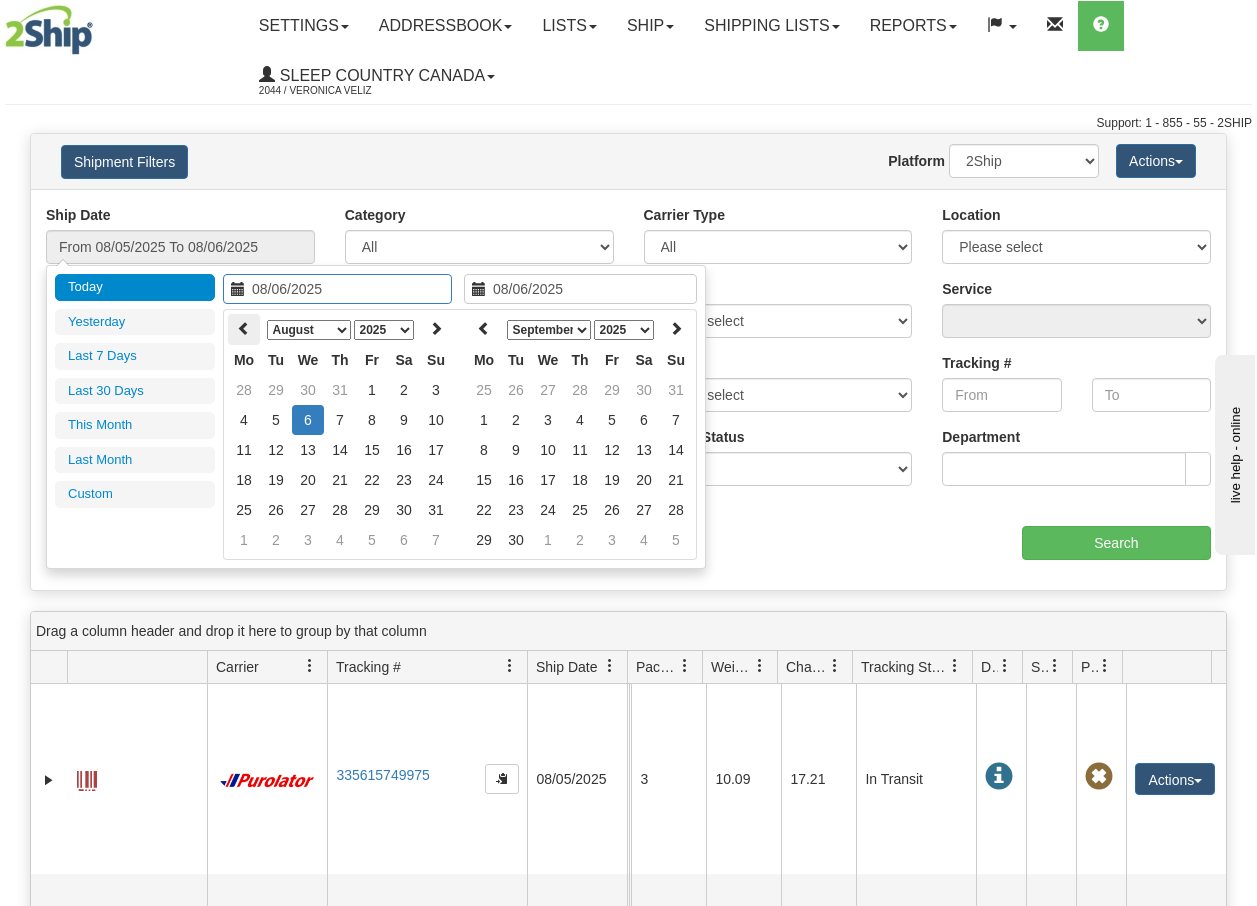 click at bounding box center (244, 328) 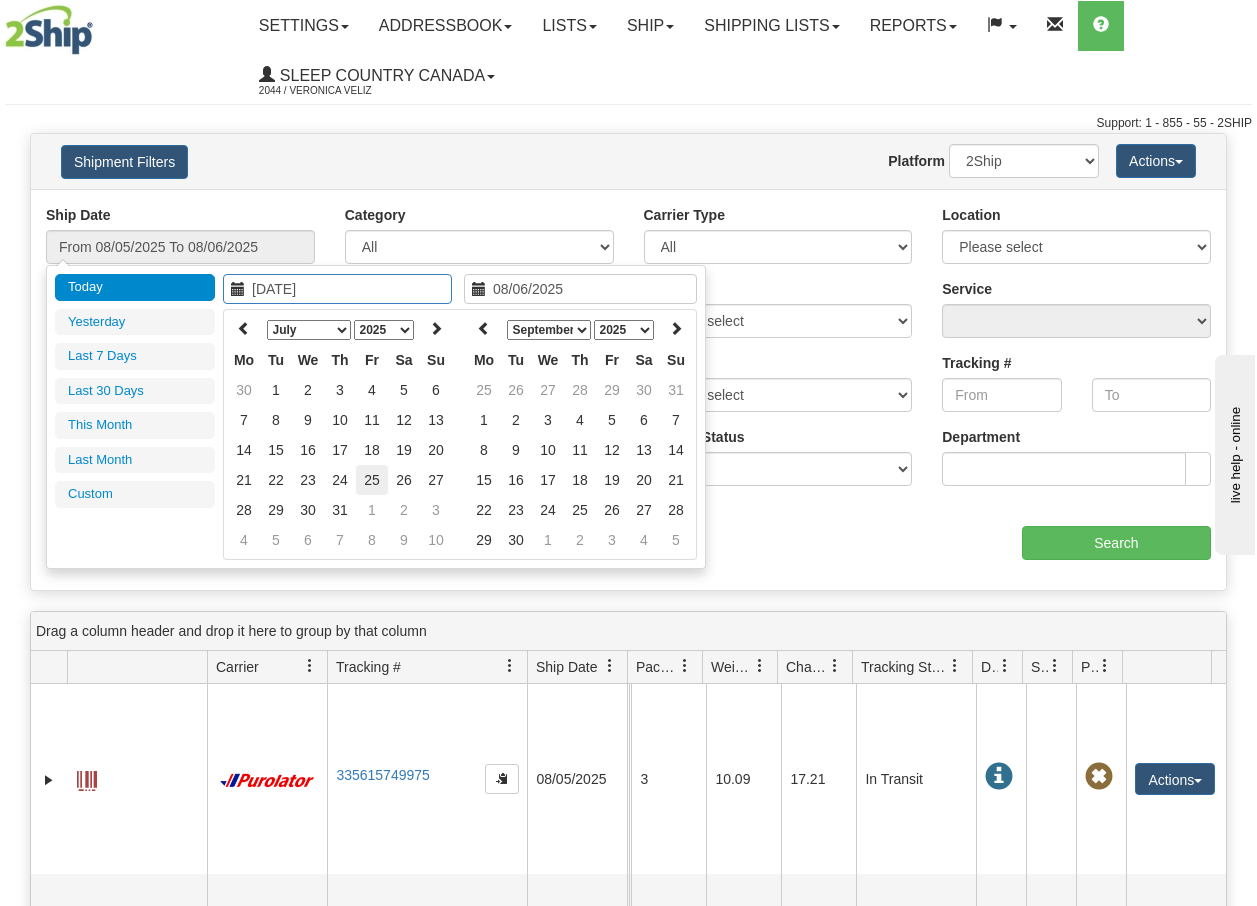 type on "[DATE]" 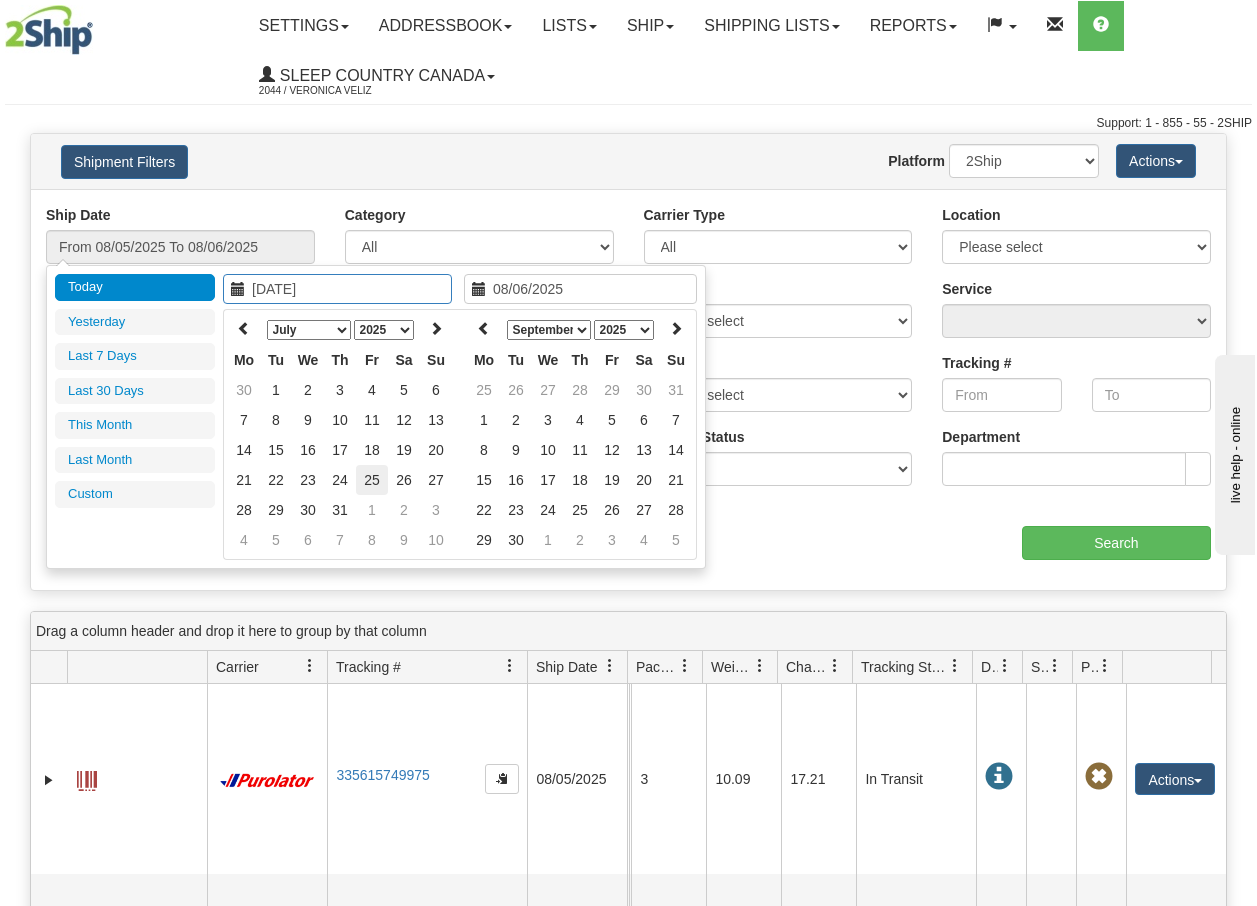 click on "25" at bounding box center (372, 480) 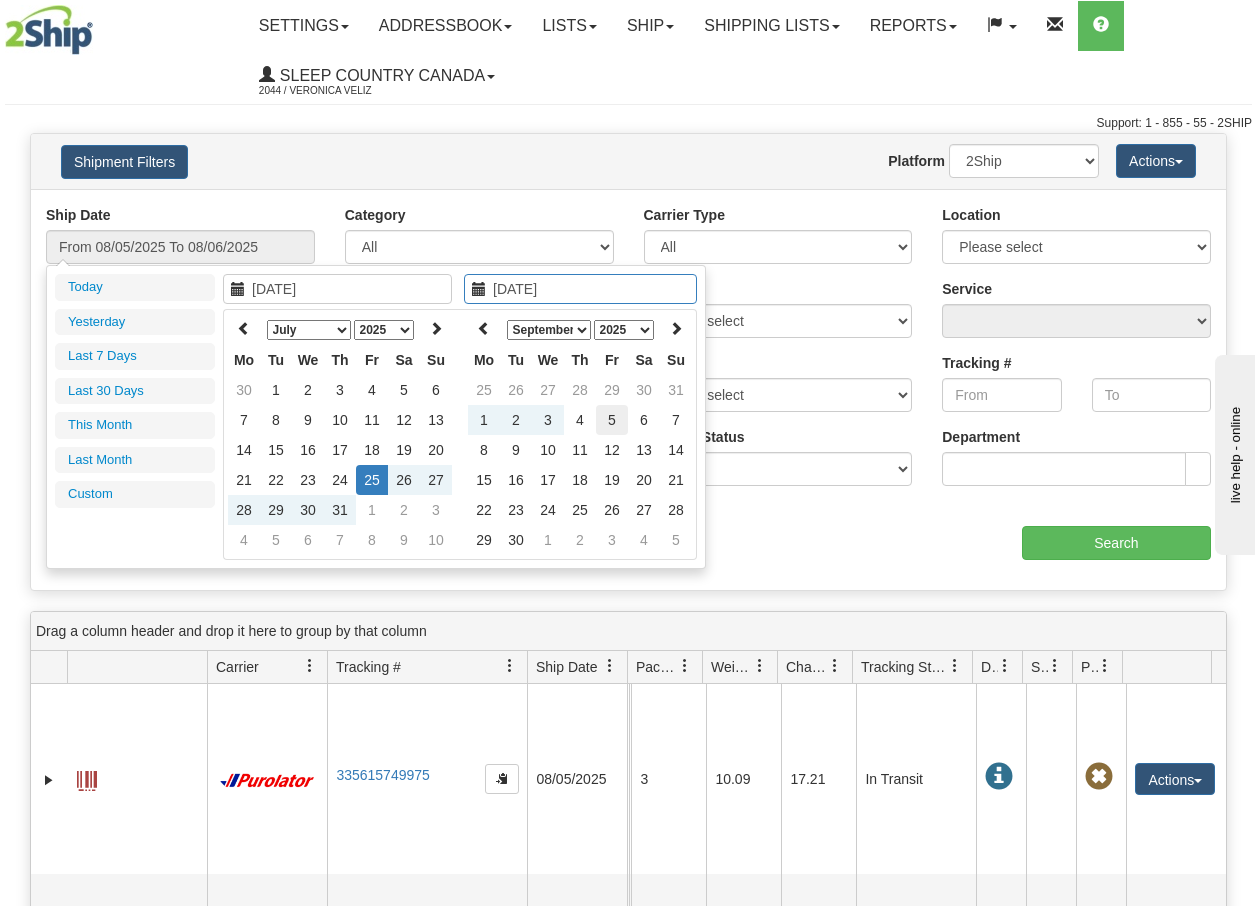 type on "09/05/2025" 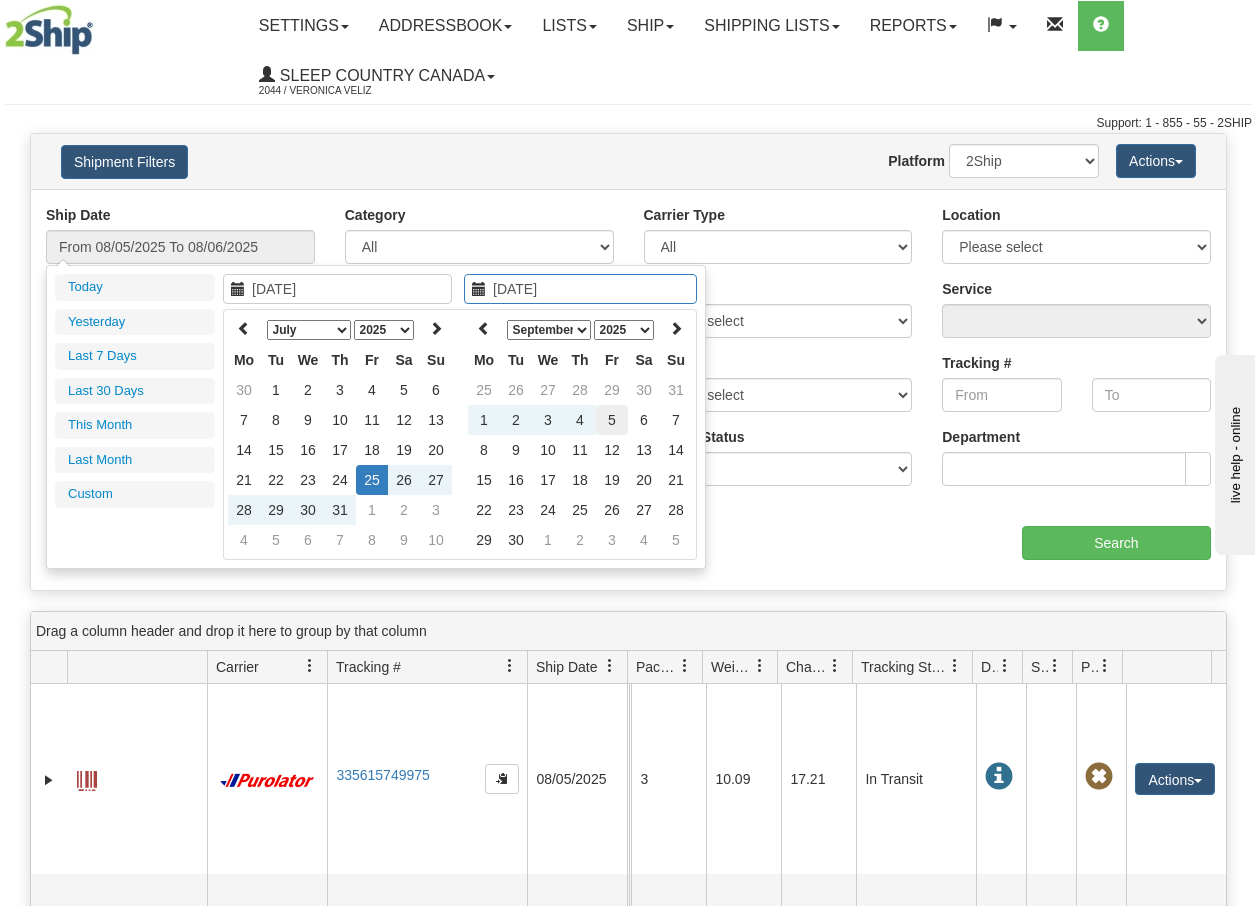 click on "5" at bounding box center [612, 420] 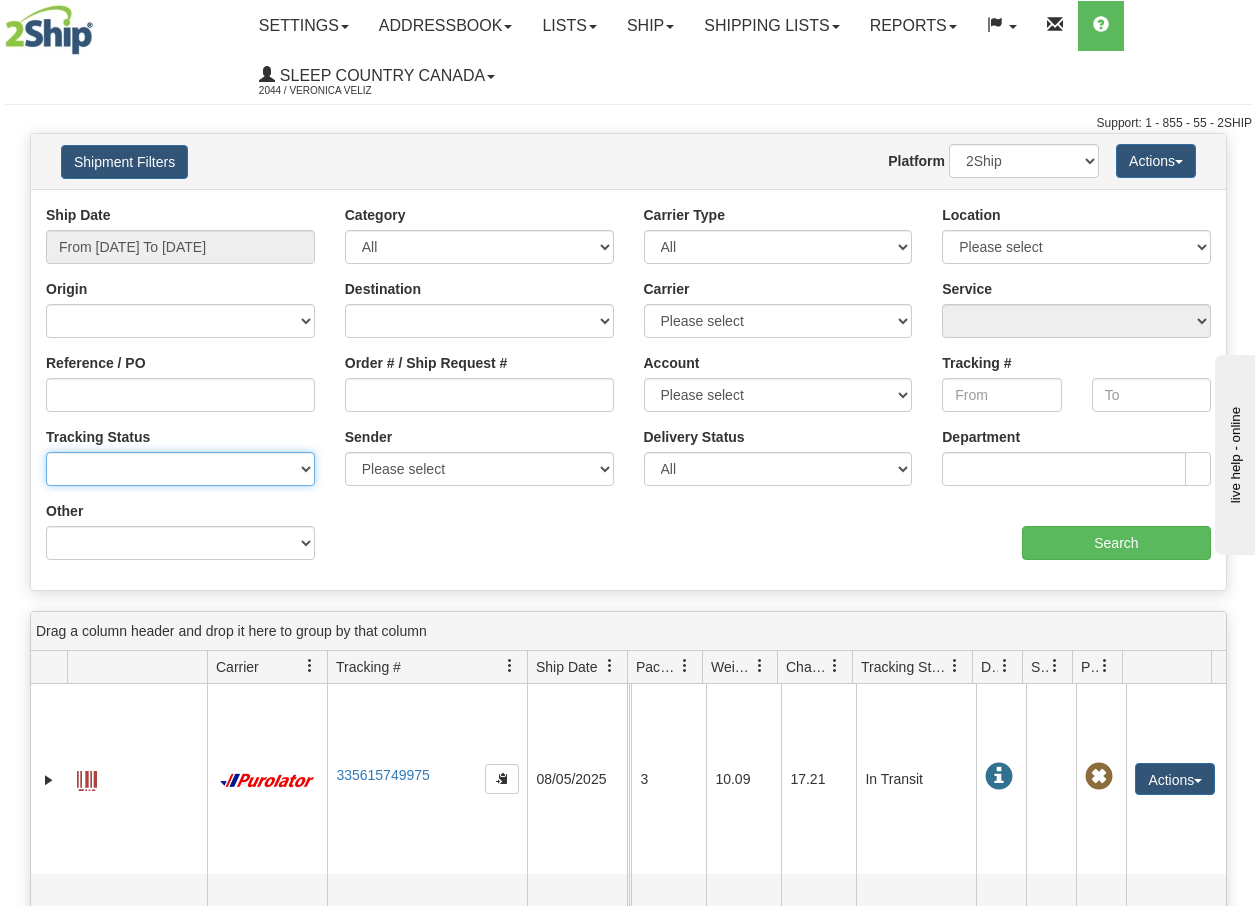 click on "No Tracking Info
Delivered
In Transit
Out For Delivery
Exception
Partial Delivery
Return To Shipper
Cancelled
Not Delivered" at bounding box center (180, 469) 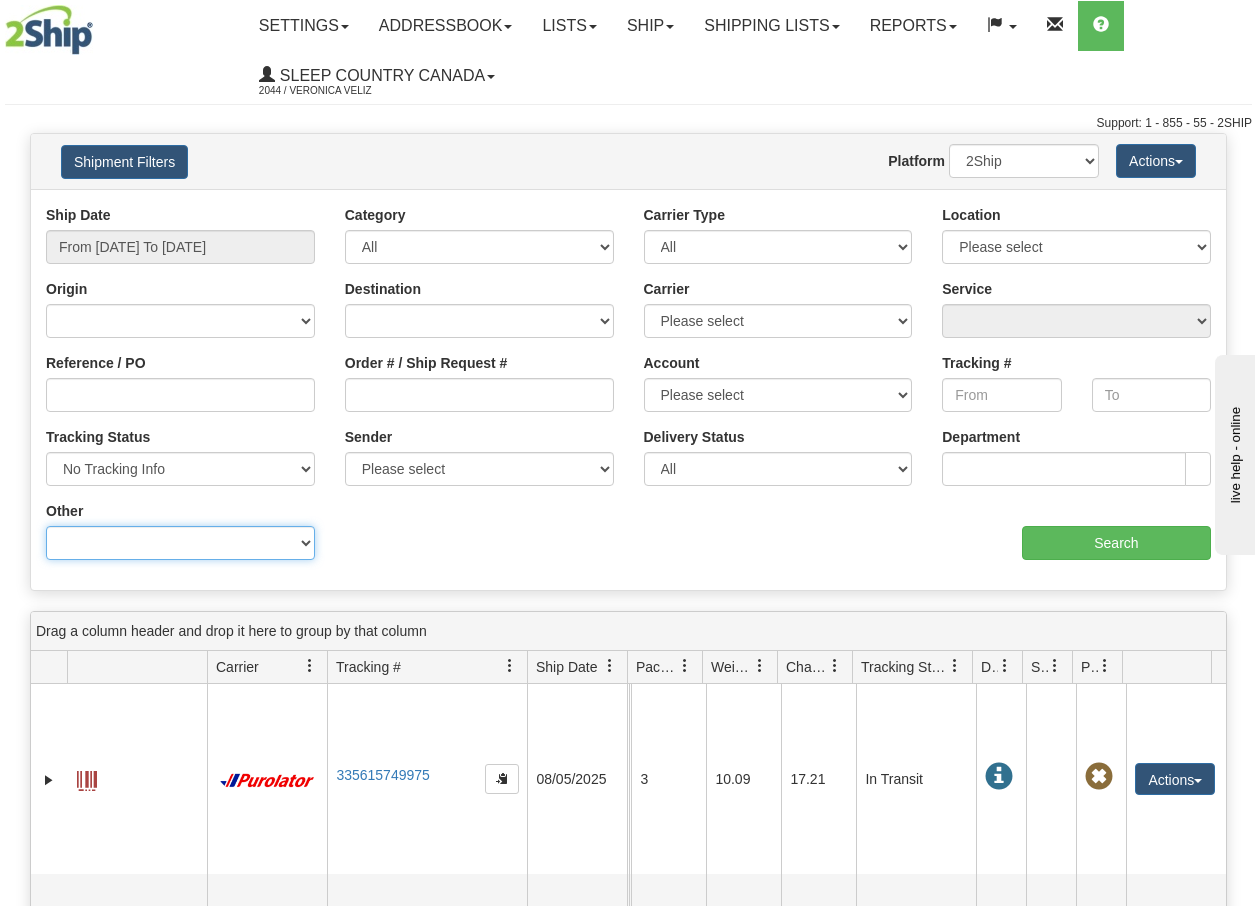 click on "Billing Account #
Billing Type
BOL # (LTL)
Commodity Or Documents
Consolidation Unit
Container Id
Contains DG
Custom Billing Type
Custom Invoice #
Custom Invoice #
Customs Billing Account
Has Return
High fiscal risk goods
Is a Return Is Aggregated Orders Is LTL/FTL Shipment Part #" at bounding box center [180, 543] 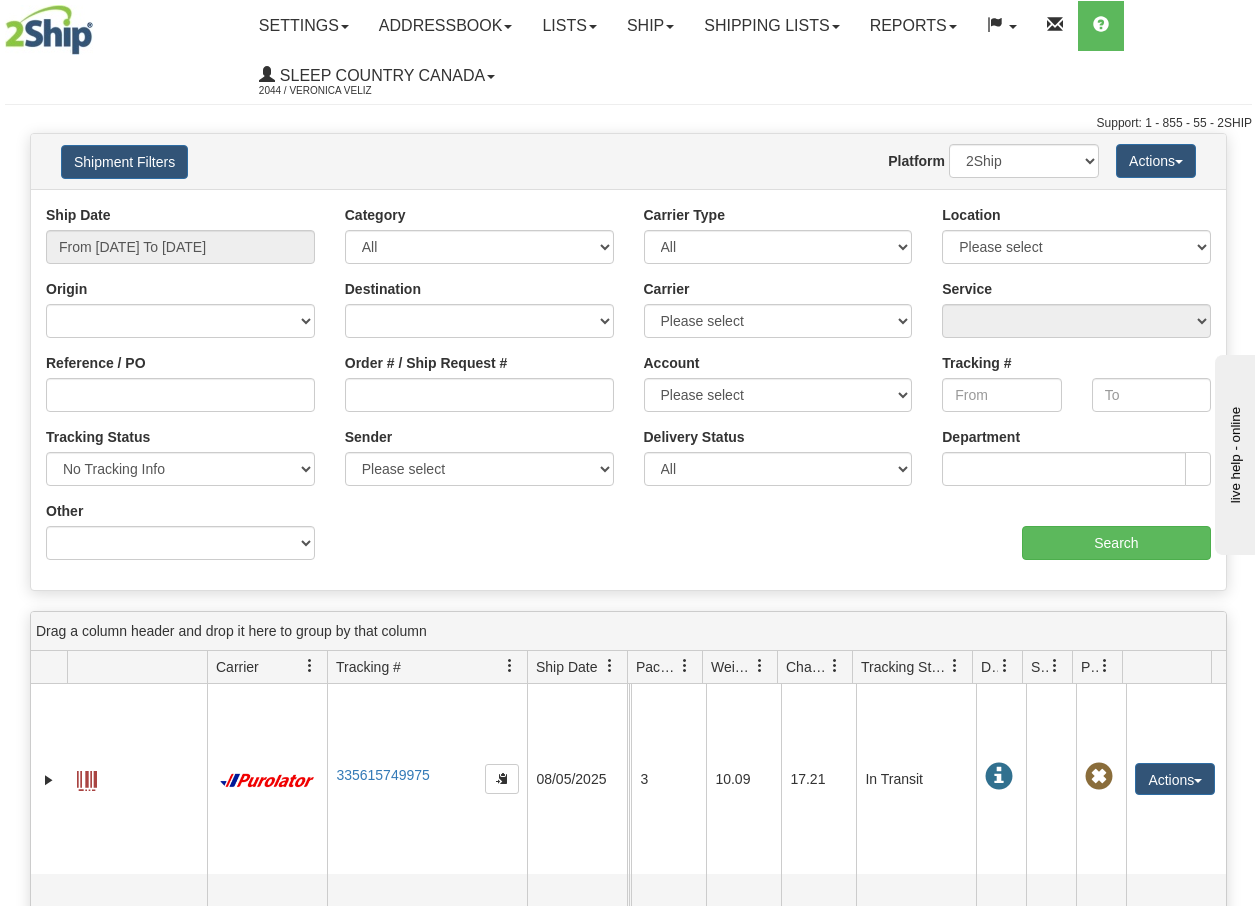 click on "Value" at bounding box center (479, 508) 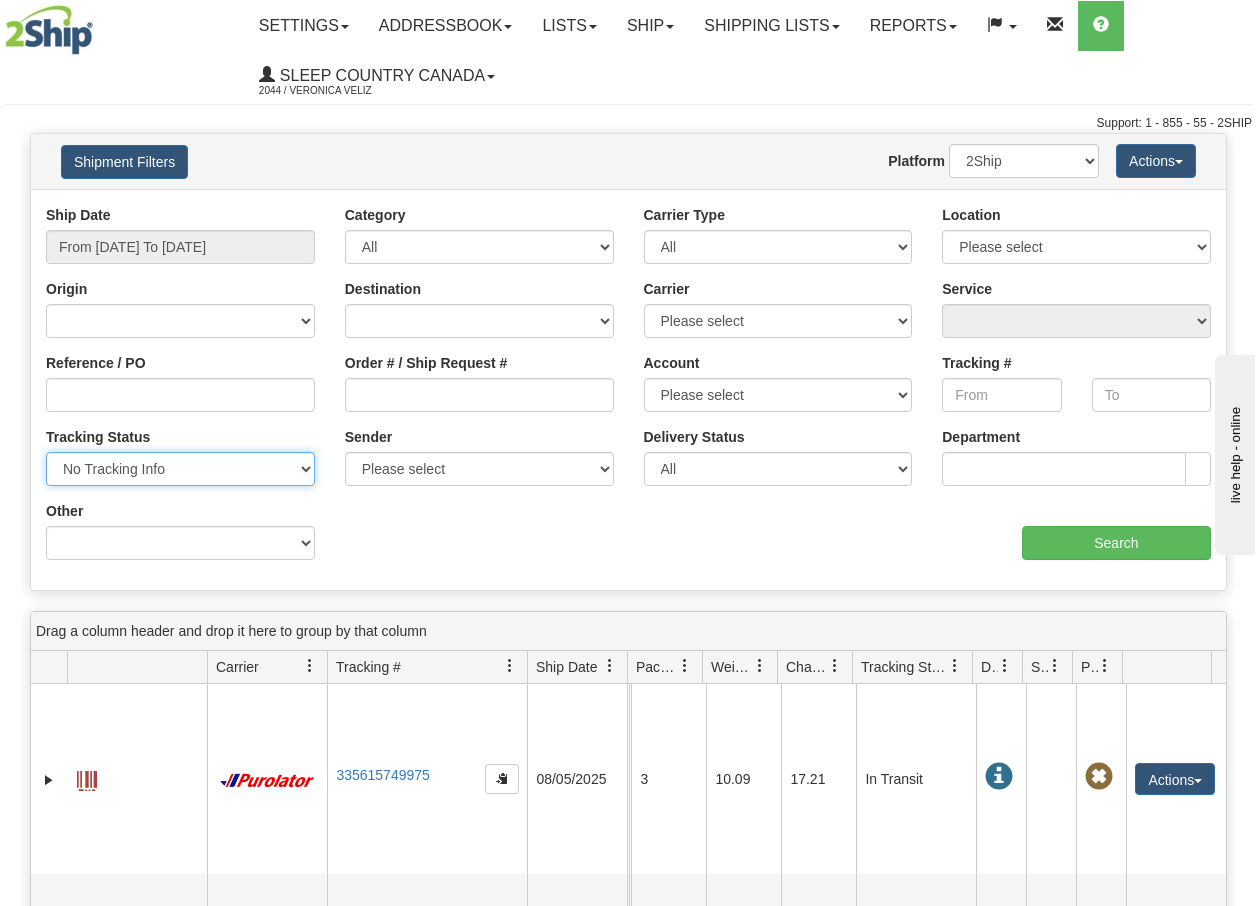 click on "No Tracking Info
Delivered
In Transit
Out For Delivery
Exception
Partial Delivery
Return To Shipper
Cancelled
Not Delivered" at bounding box center (180, 469) 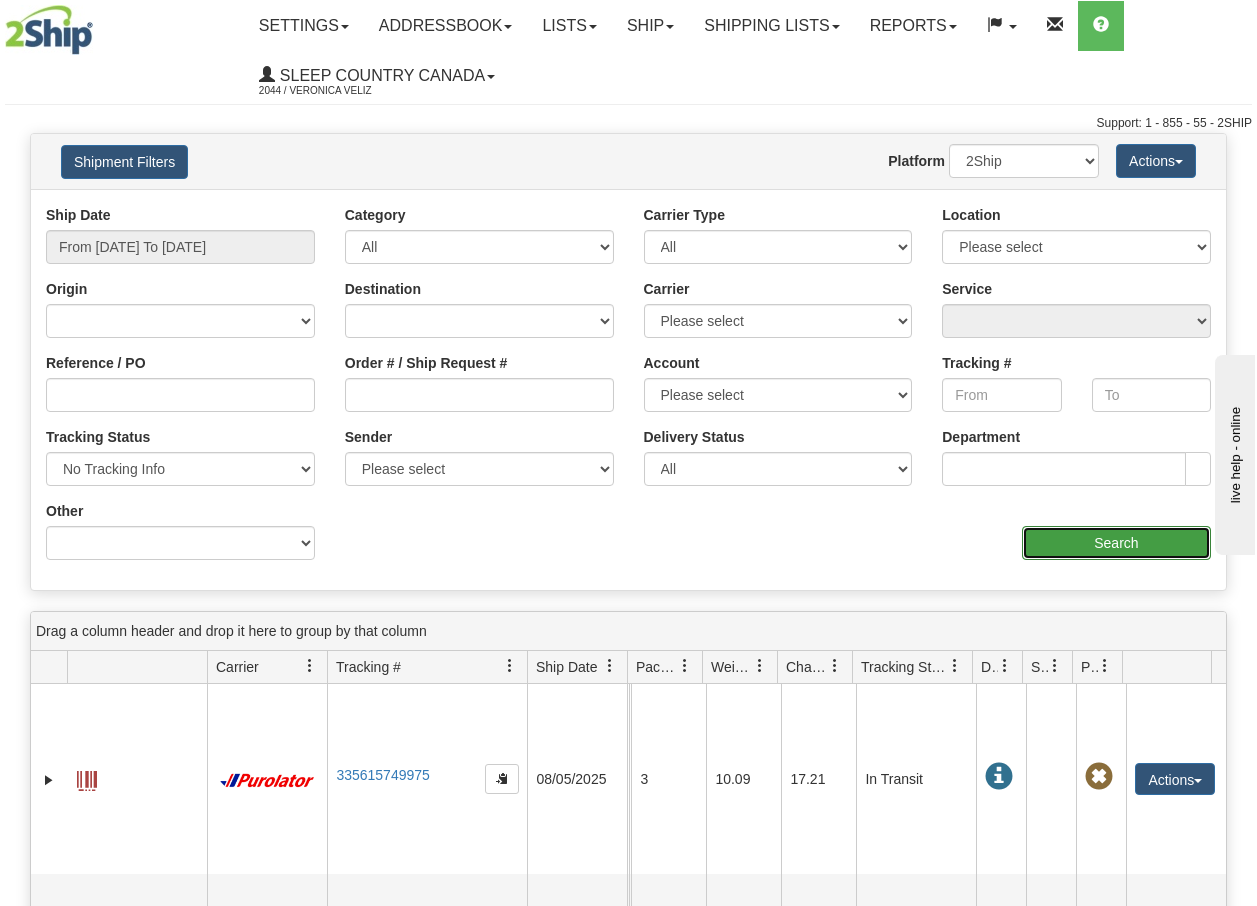 click on "Search" at bounding box center [1116, 543] 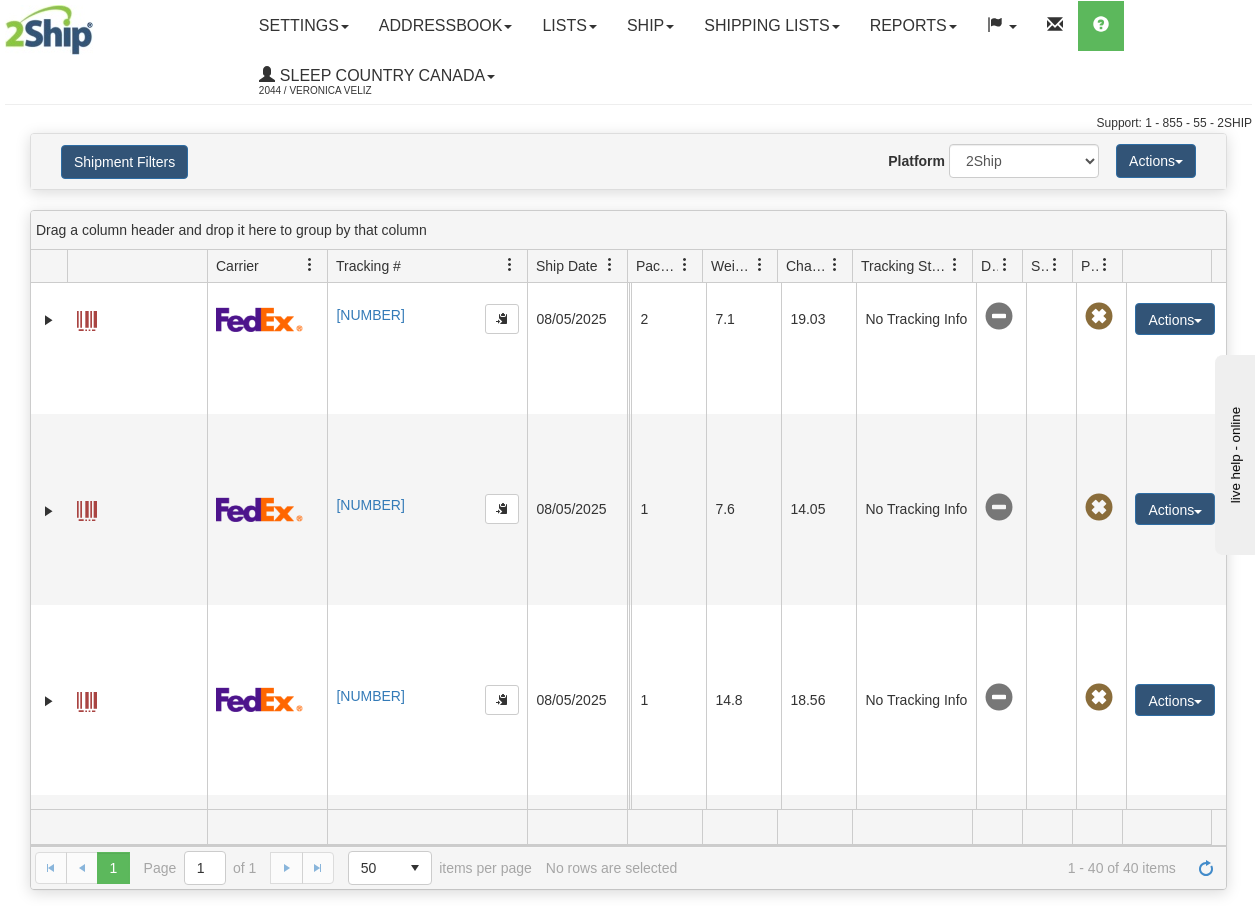 scroll, scrollTop: 480, scrollLeft: 0, axis: vertical 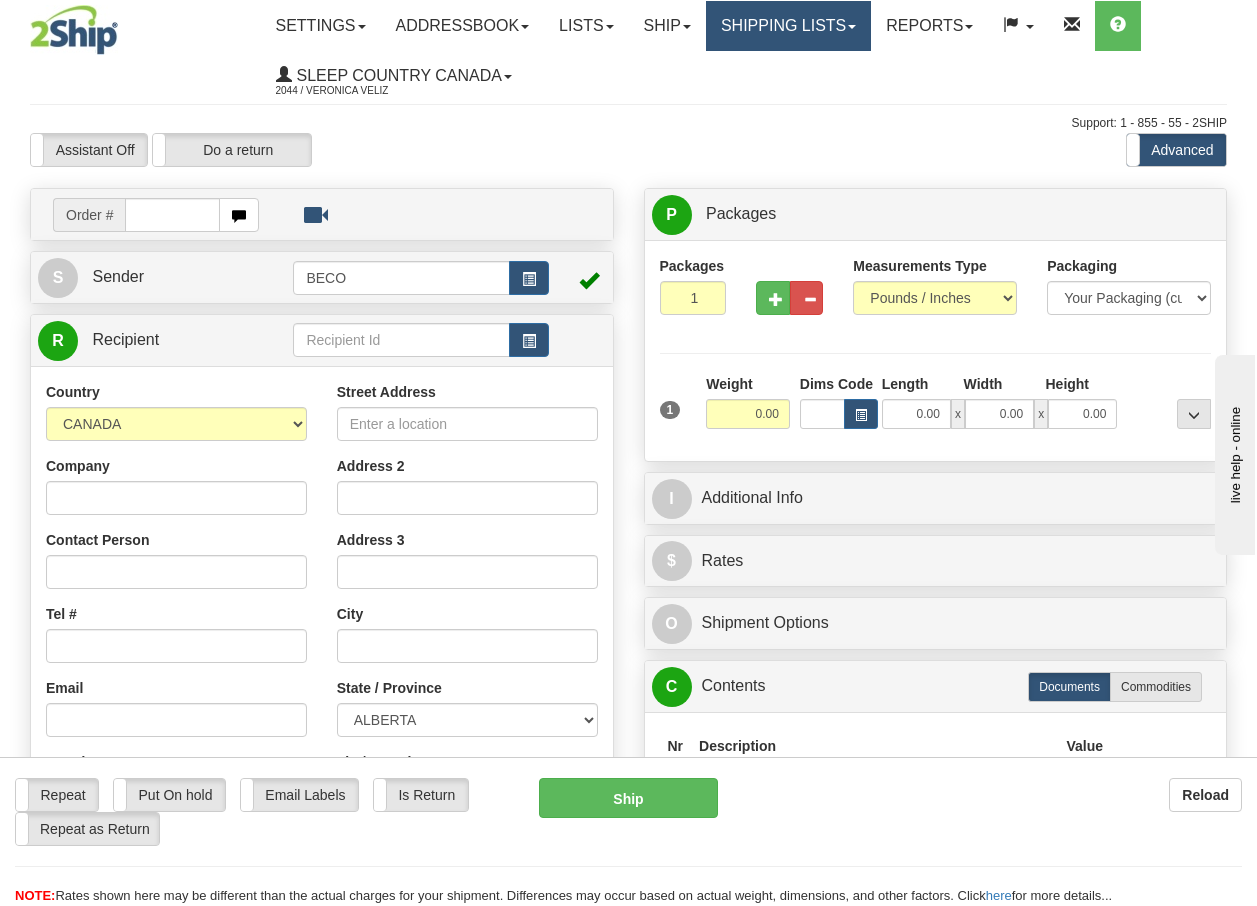 click on "Shipping lists" at bounding box center (788, 26) 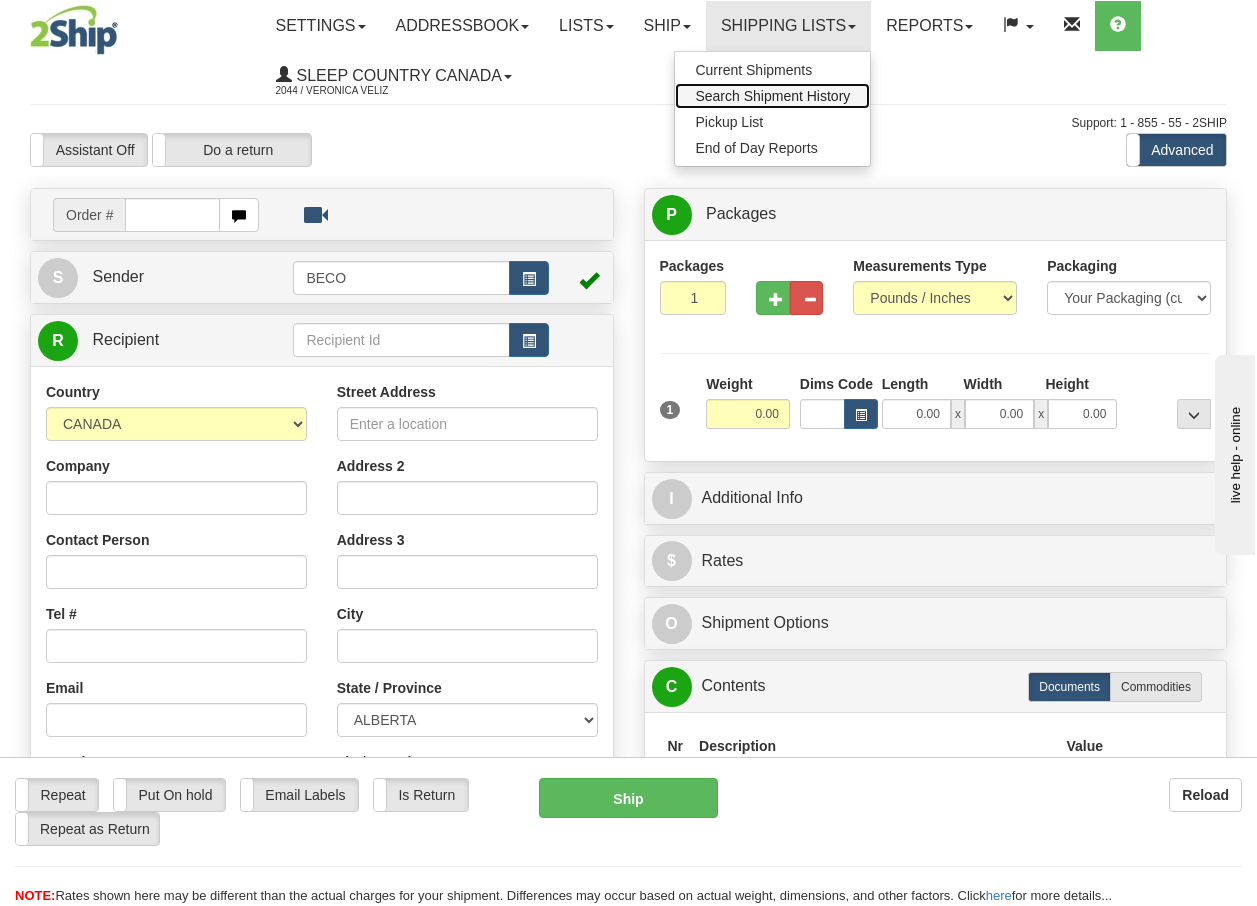 click on "Search Shipment History" at bounding box center [772, 96] 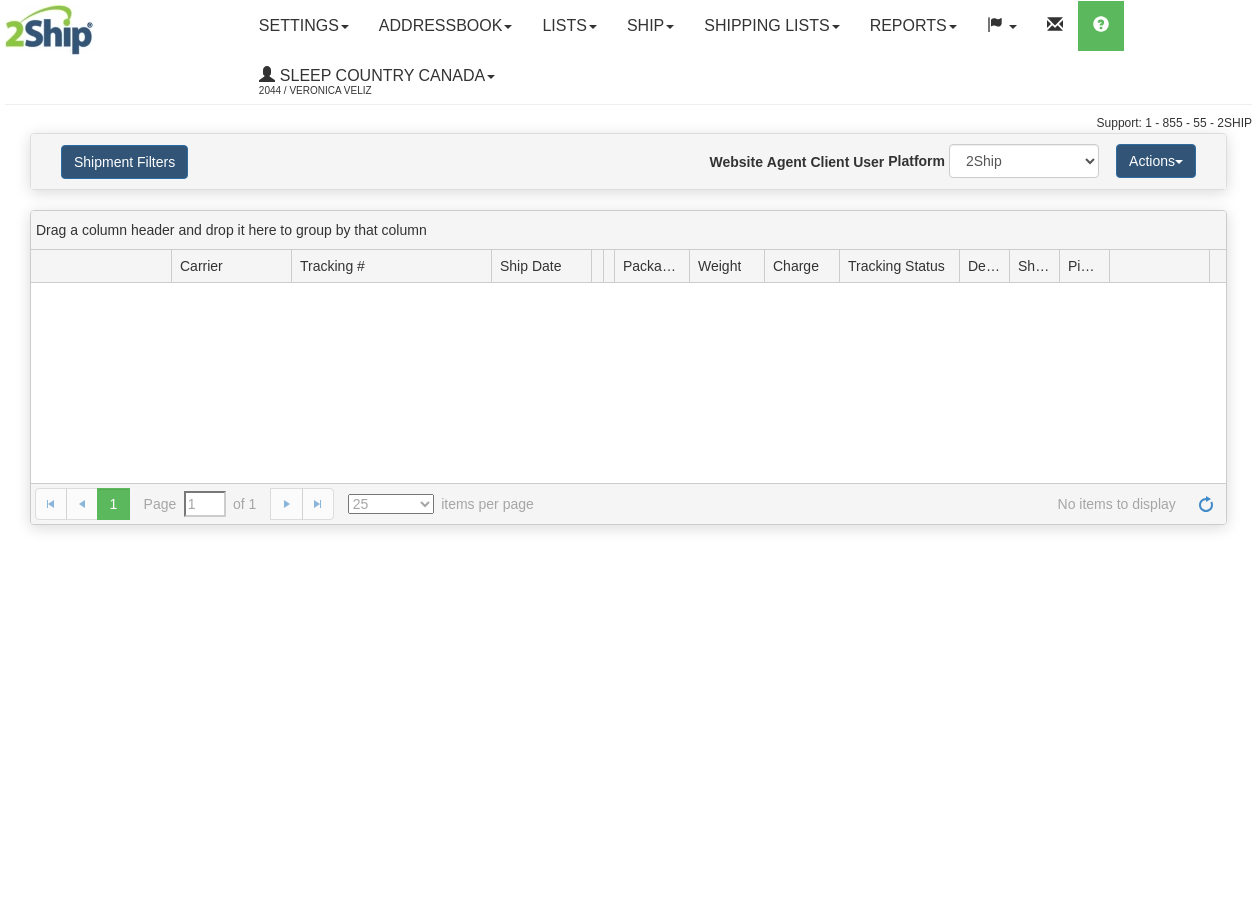 scroll, scrollTop: 0, scrollLeft: 0, axis: both 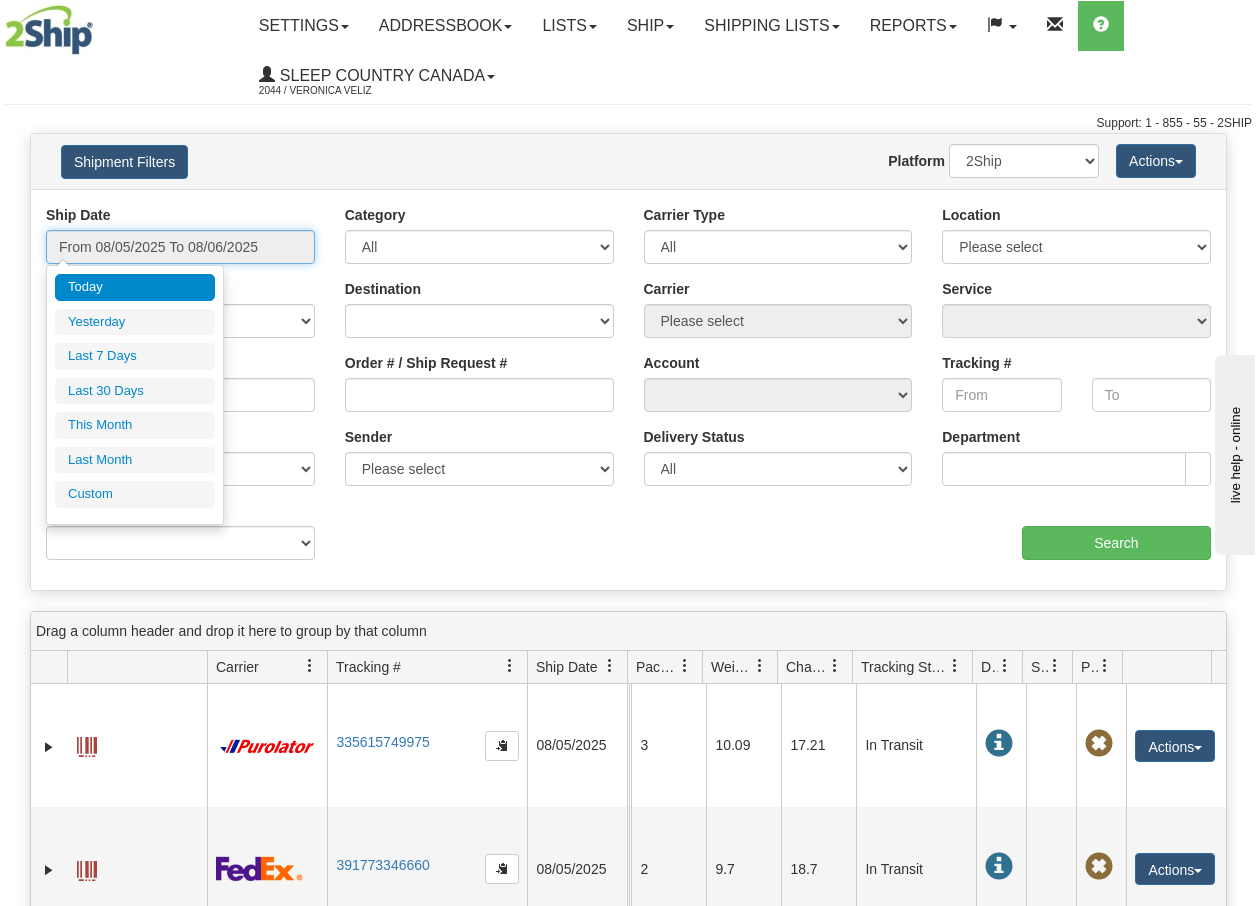 click on "From 08/05/2025 To 08/06/2025" at bounding box center (180, 247) 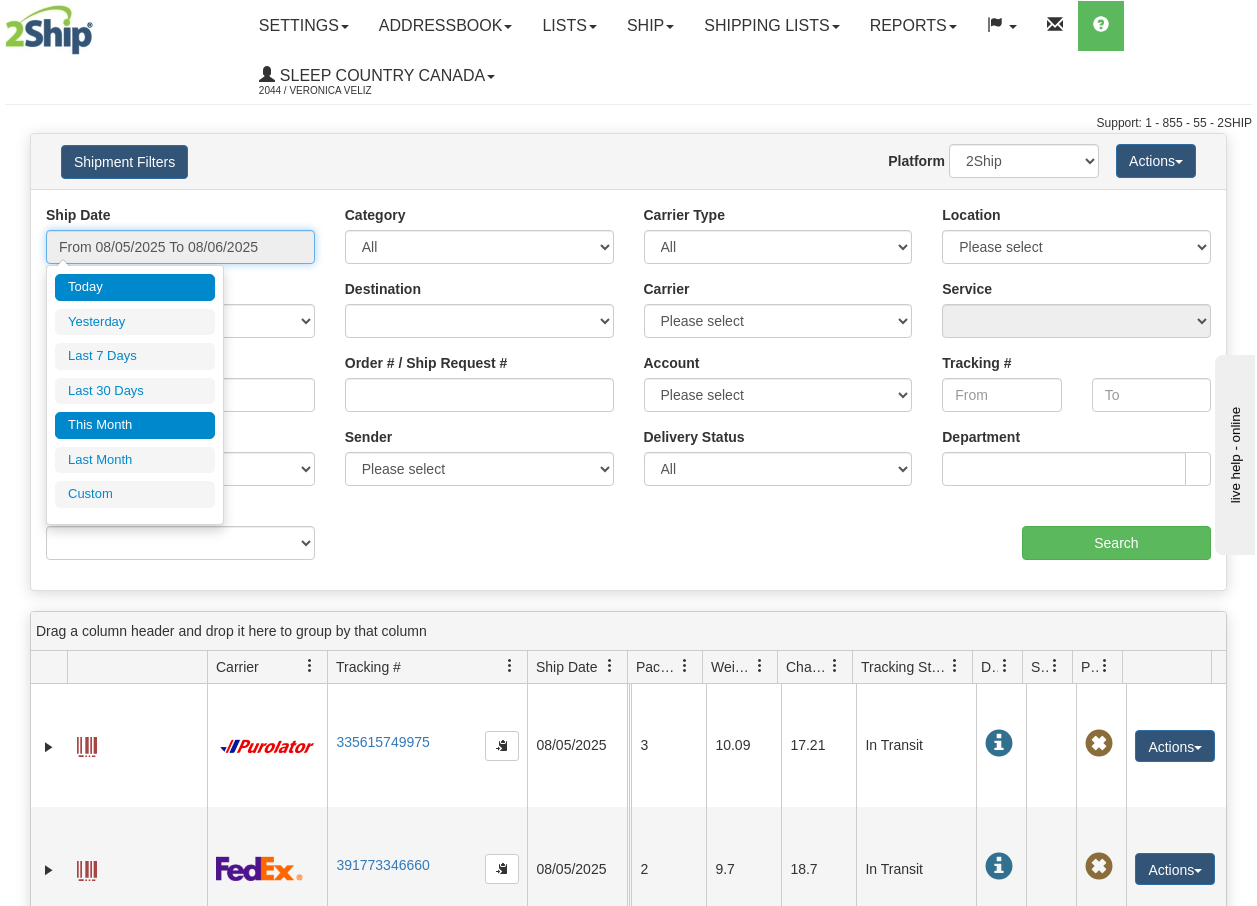 type on "08/05/2025" 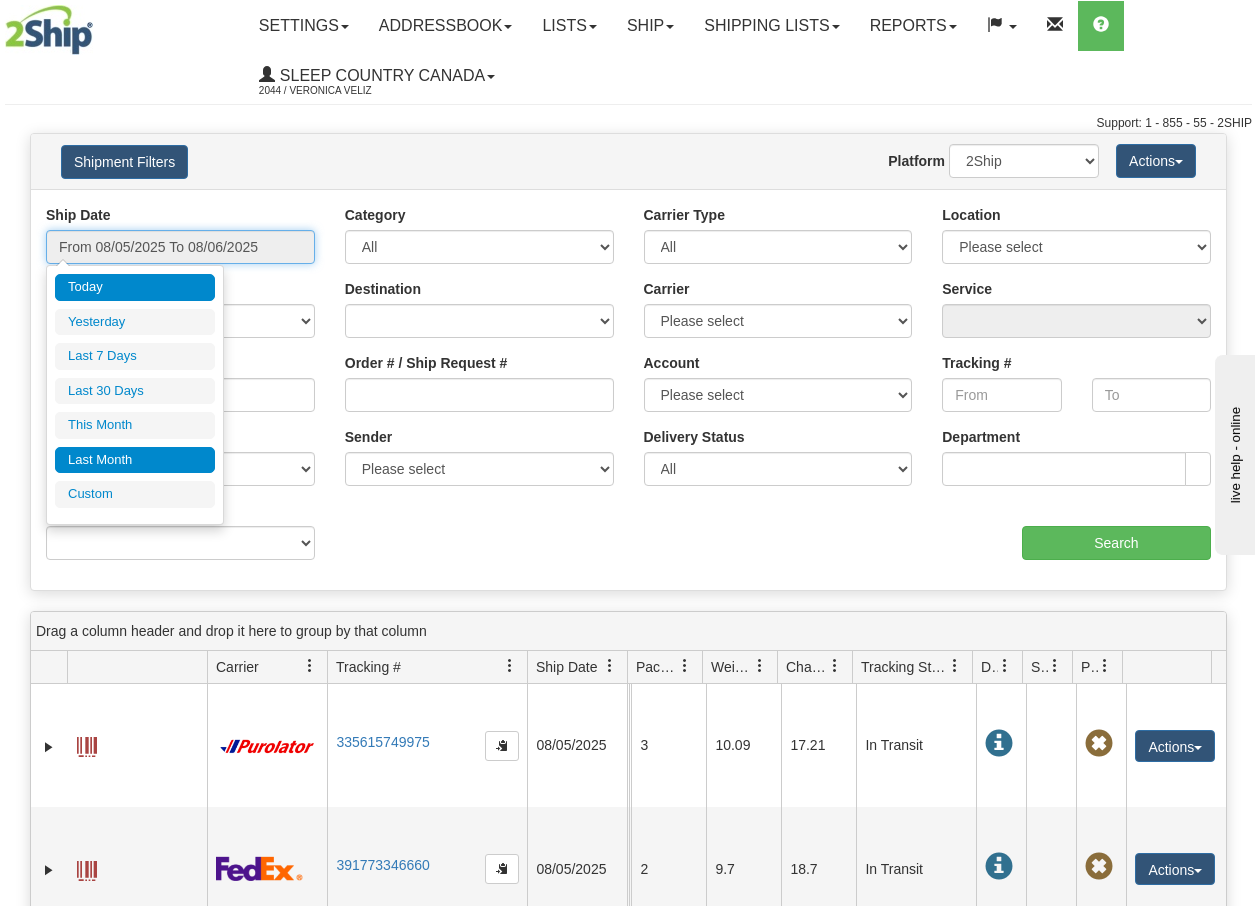 type on "08/06/2025" 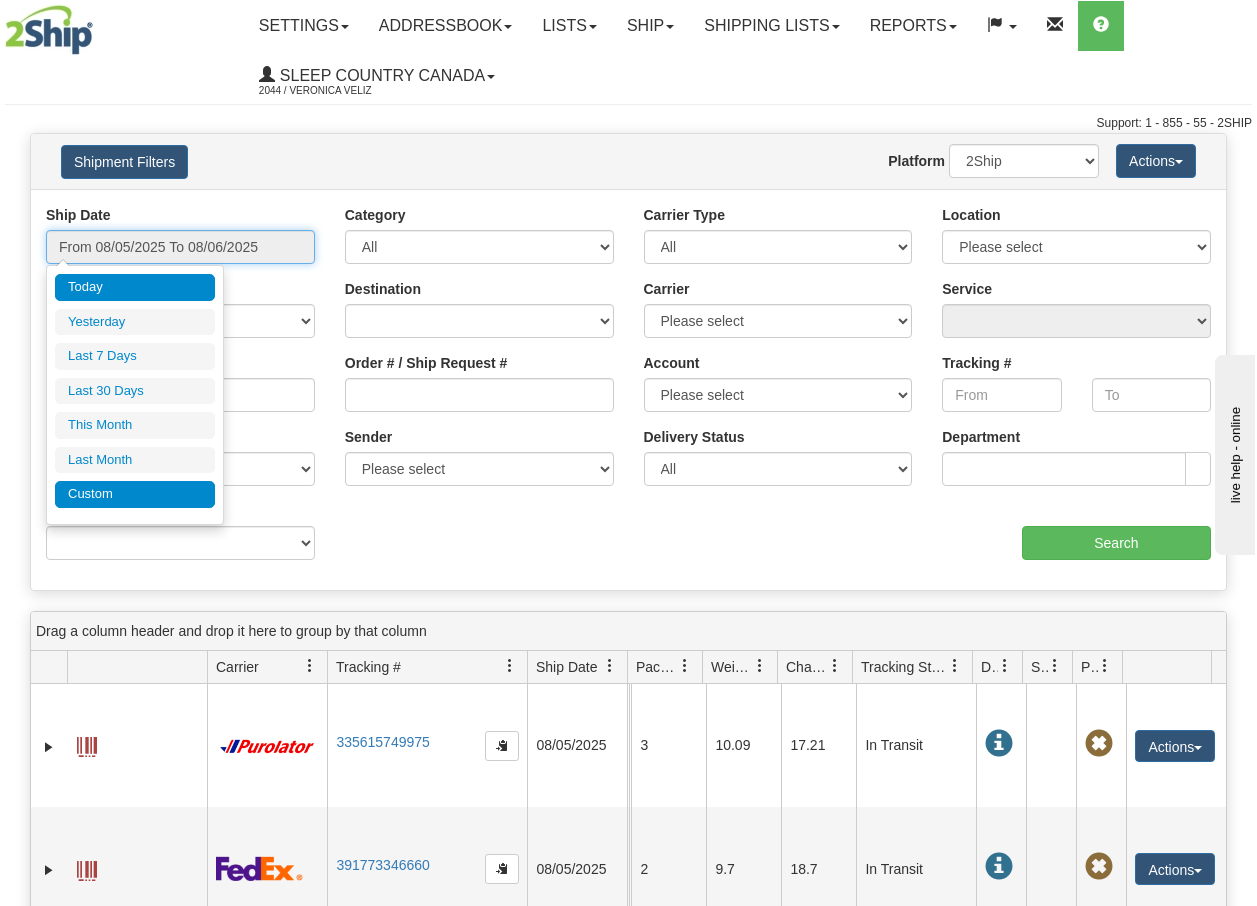type on "08/06/2025" 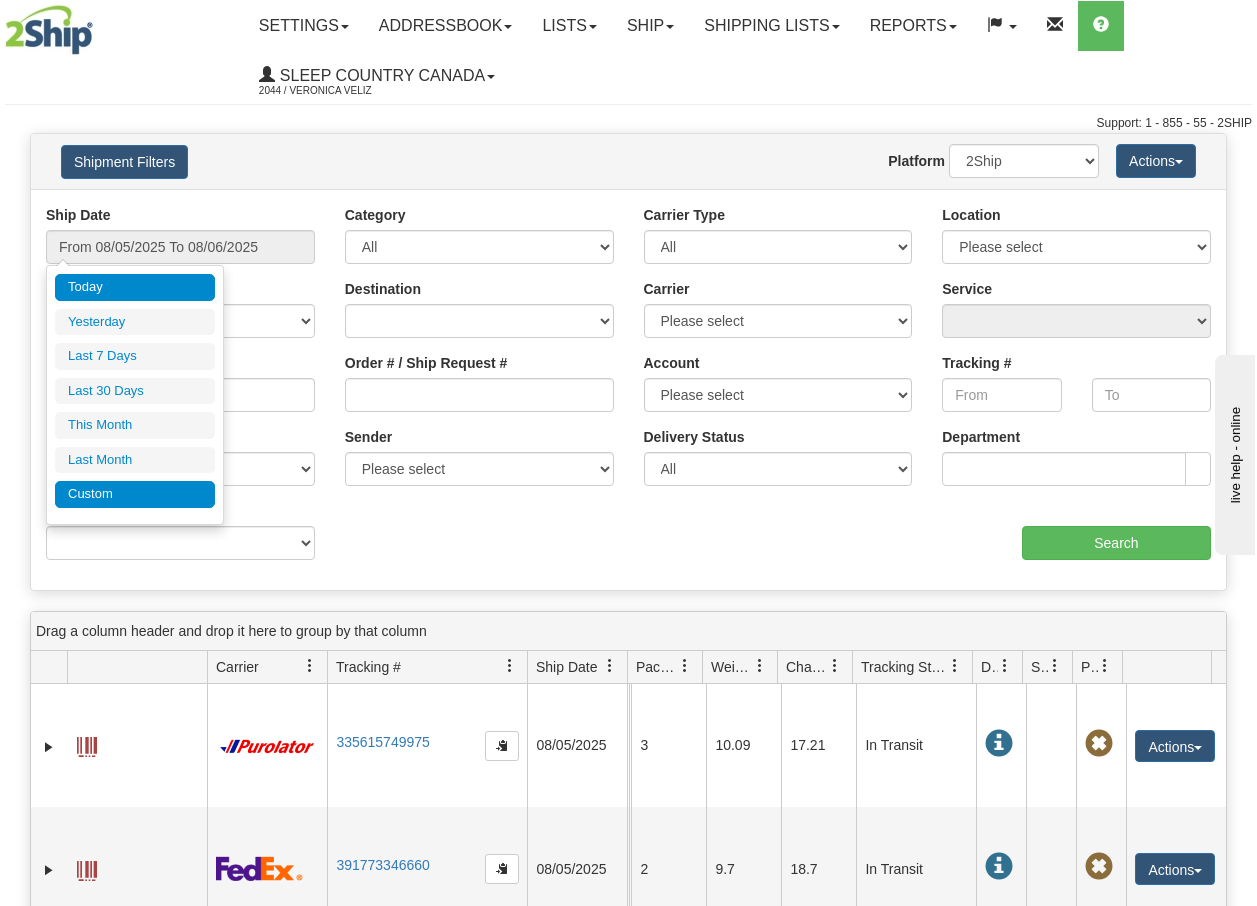 click on "Custom" at bounding box center [135, 494] 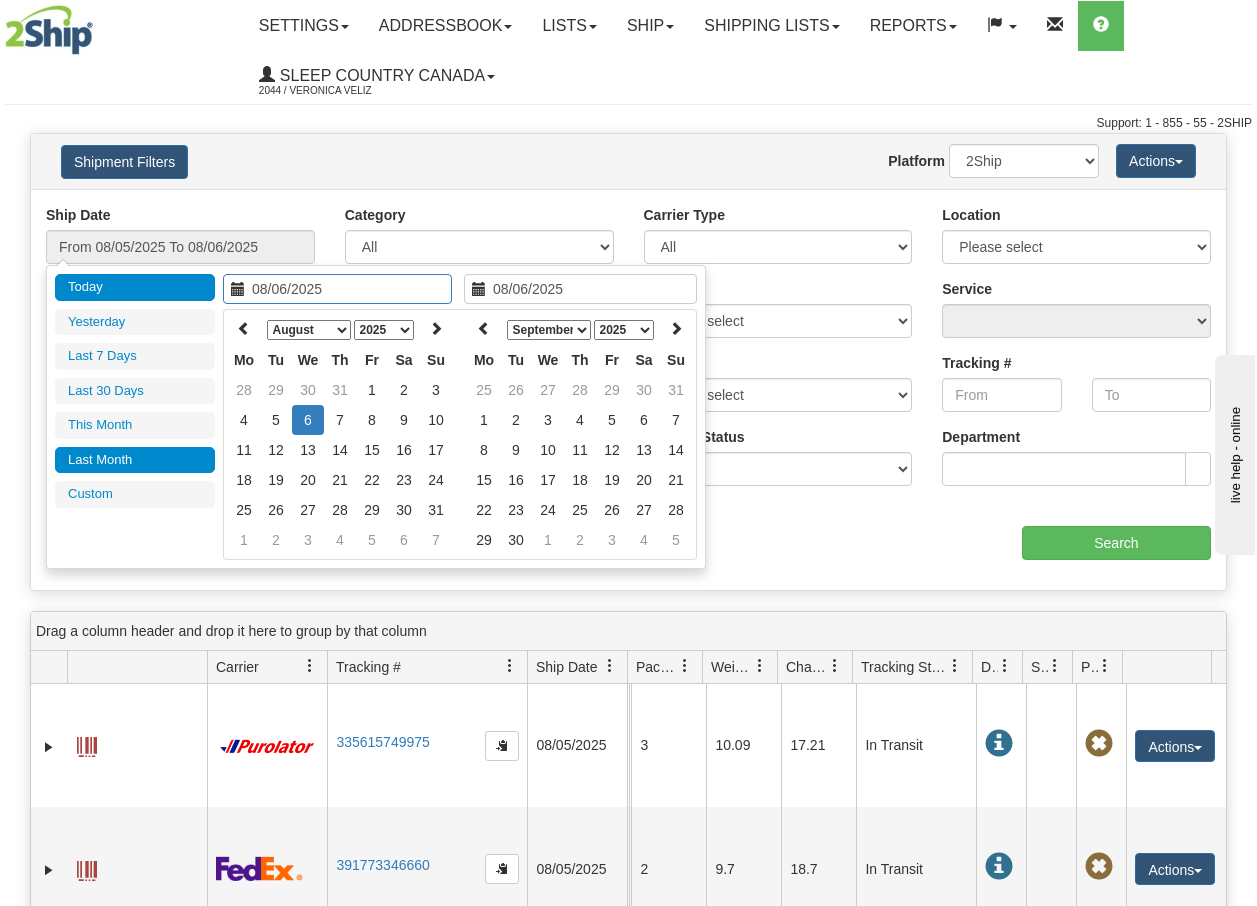type on "07/01/2025" 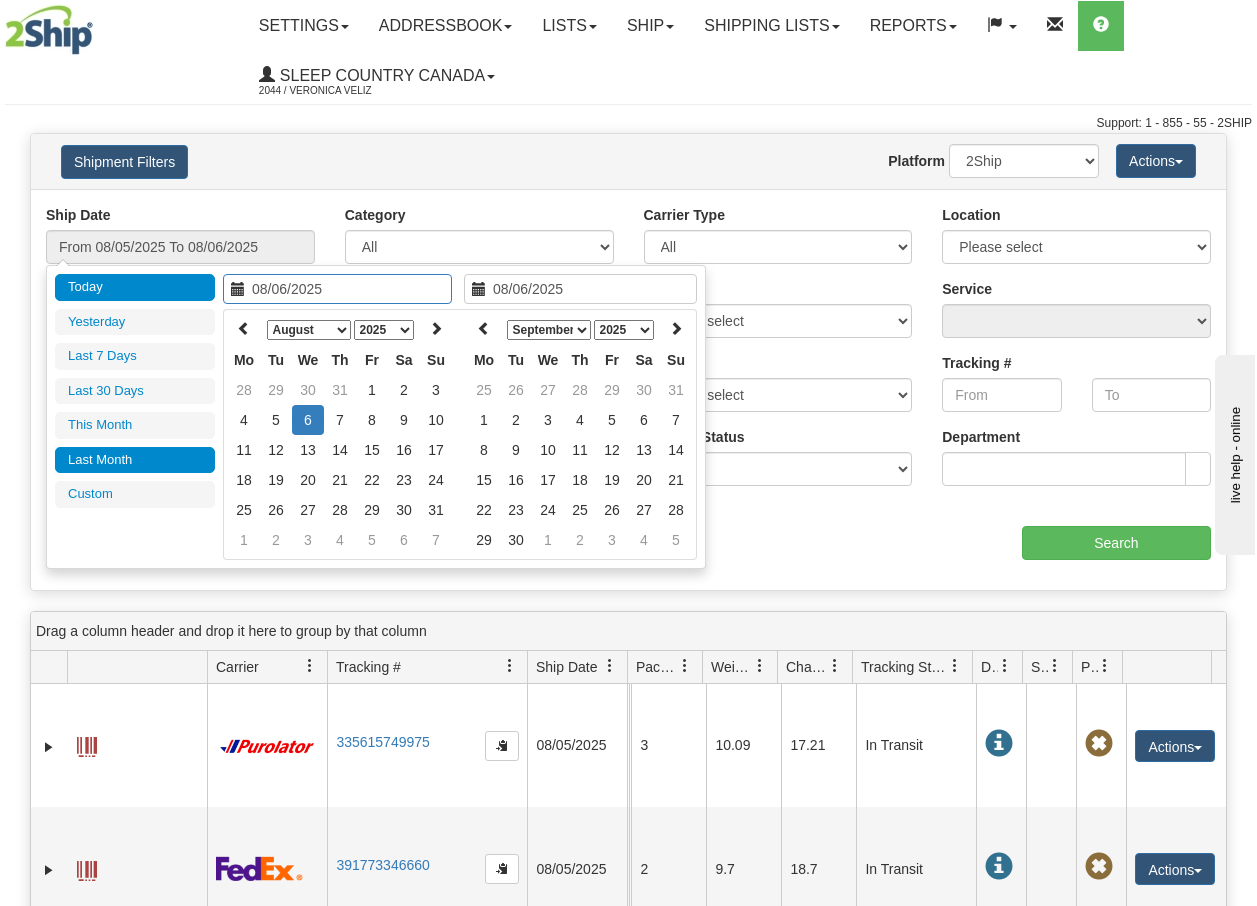 type on "07/31/2025" 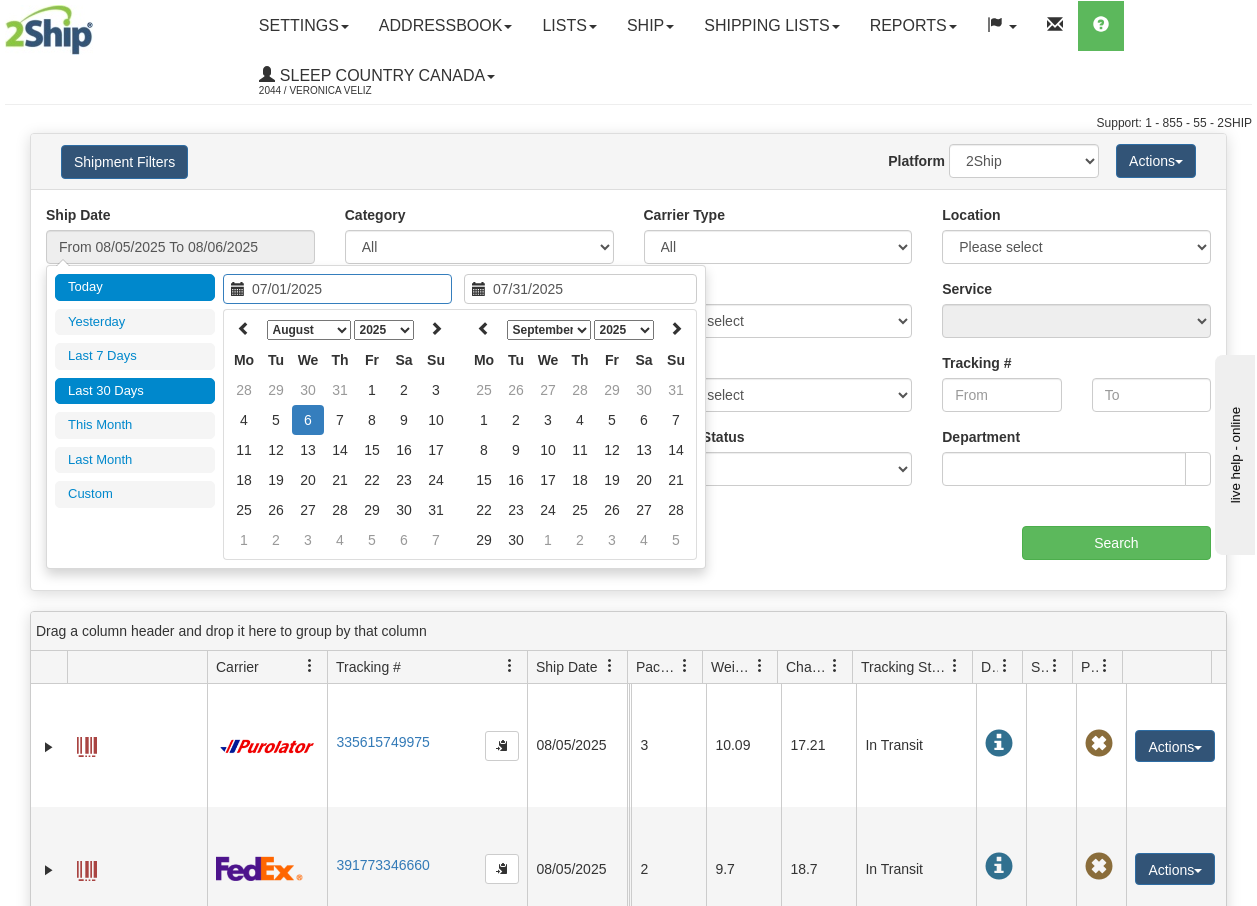 type on "08/06/2025" 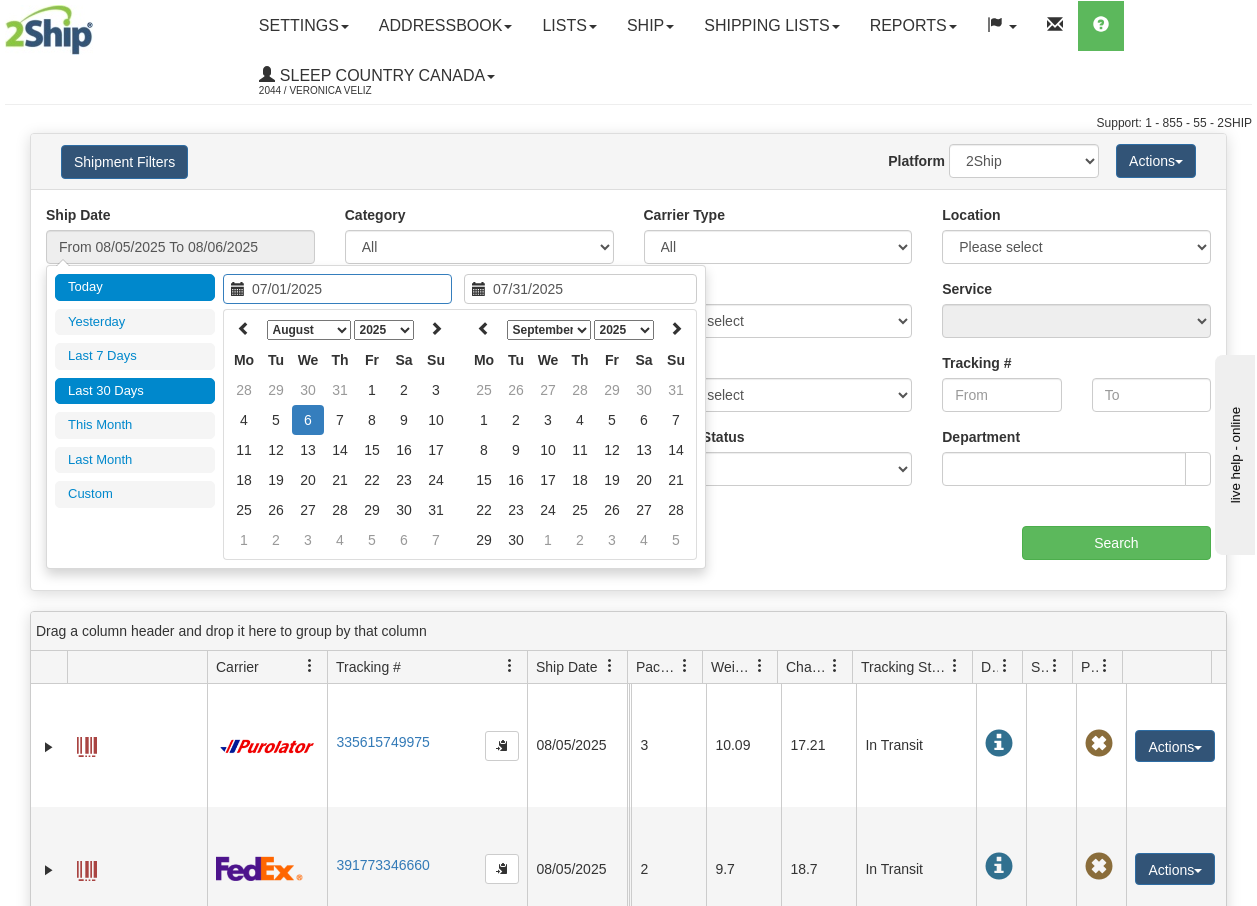 type on "08/06/2025" 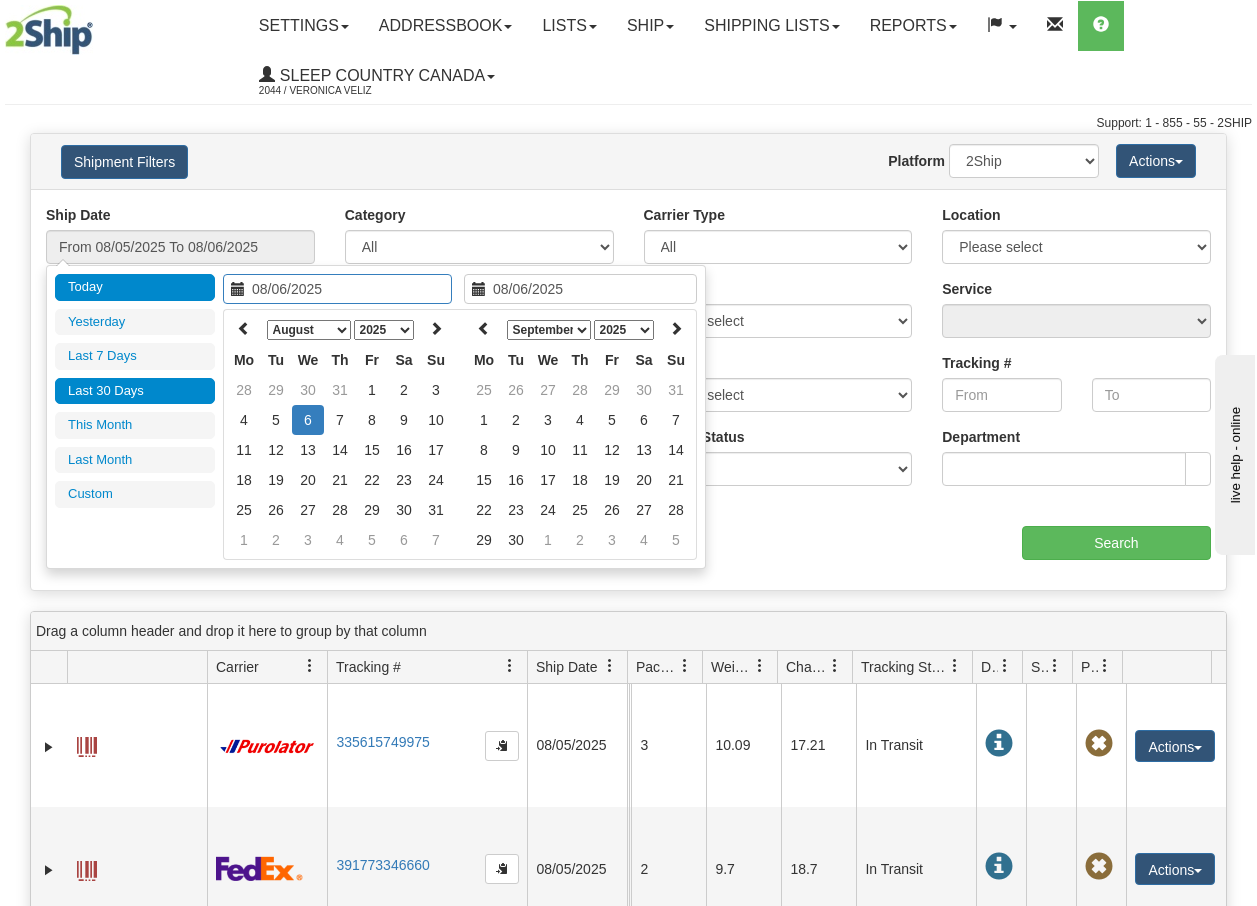 type on "08/01/2025" 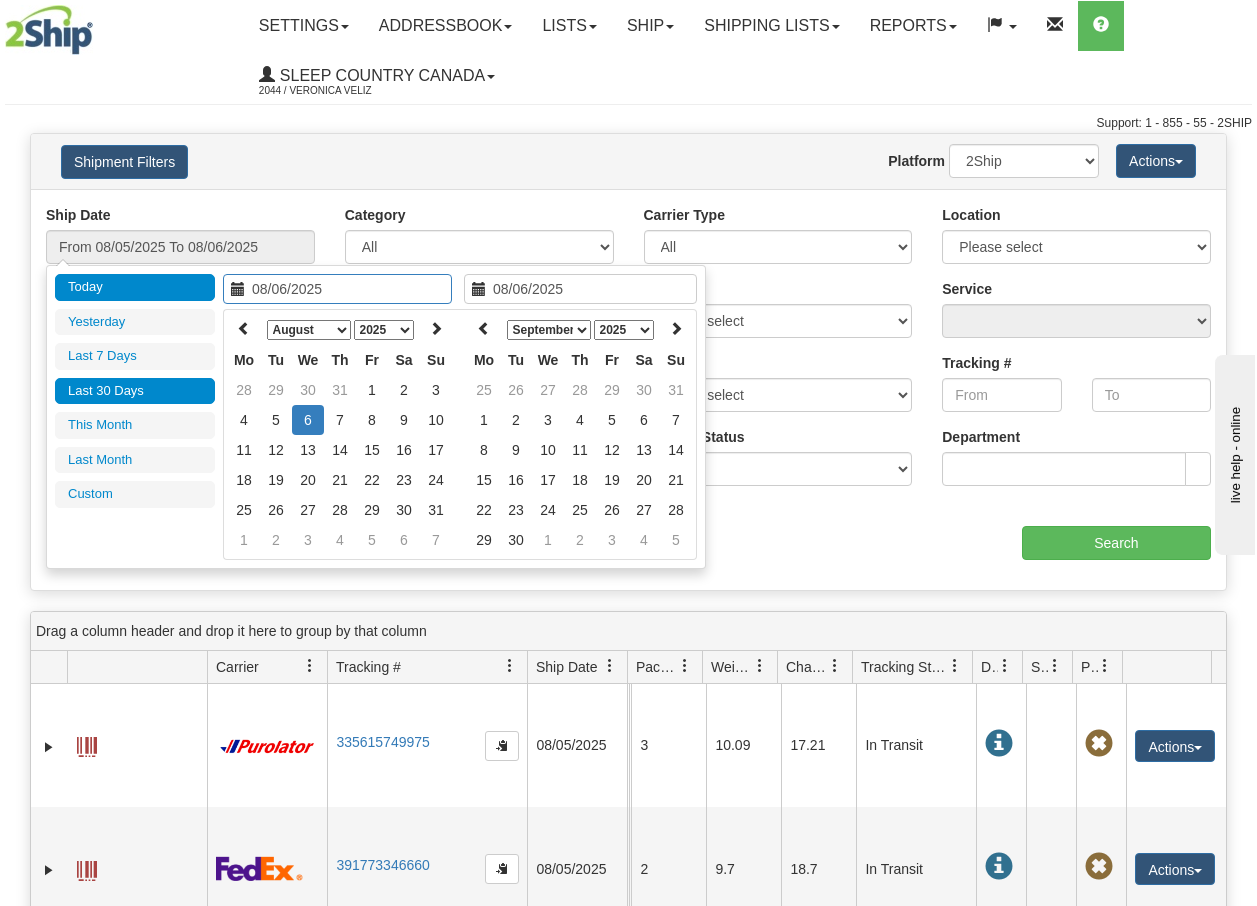type on "08/31/2025" 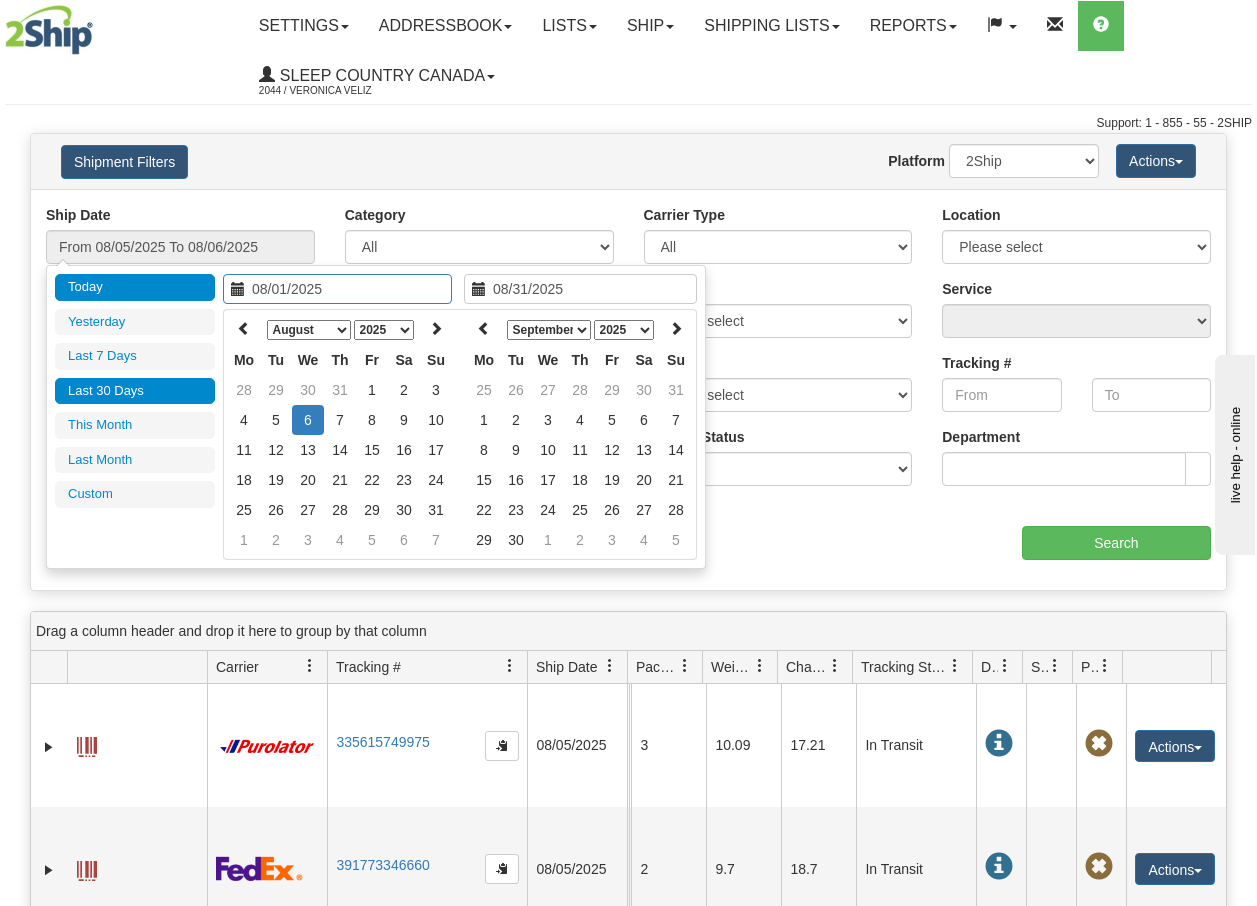 type on "08/06/2025" 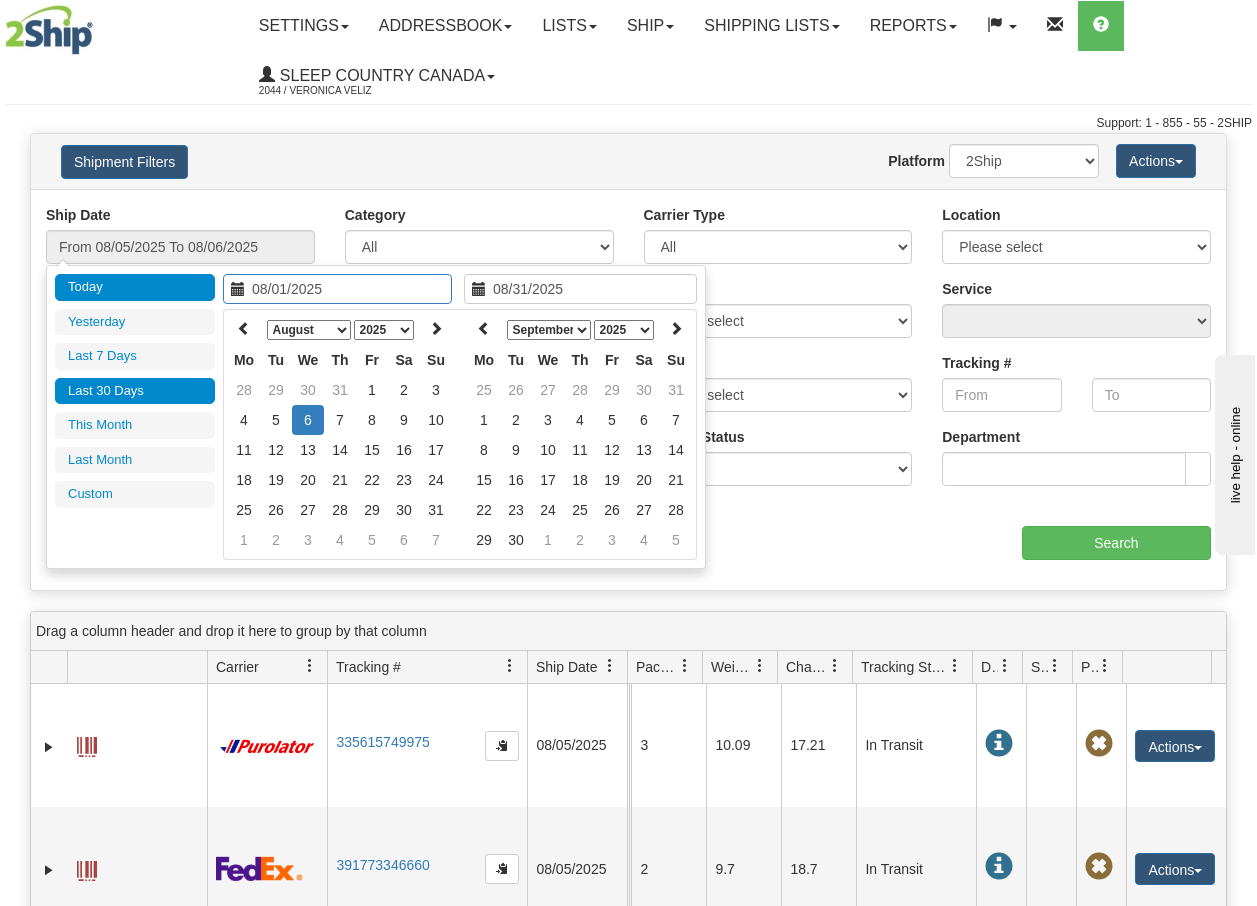 type on "08/06/2025" 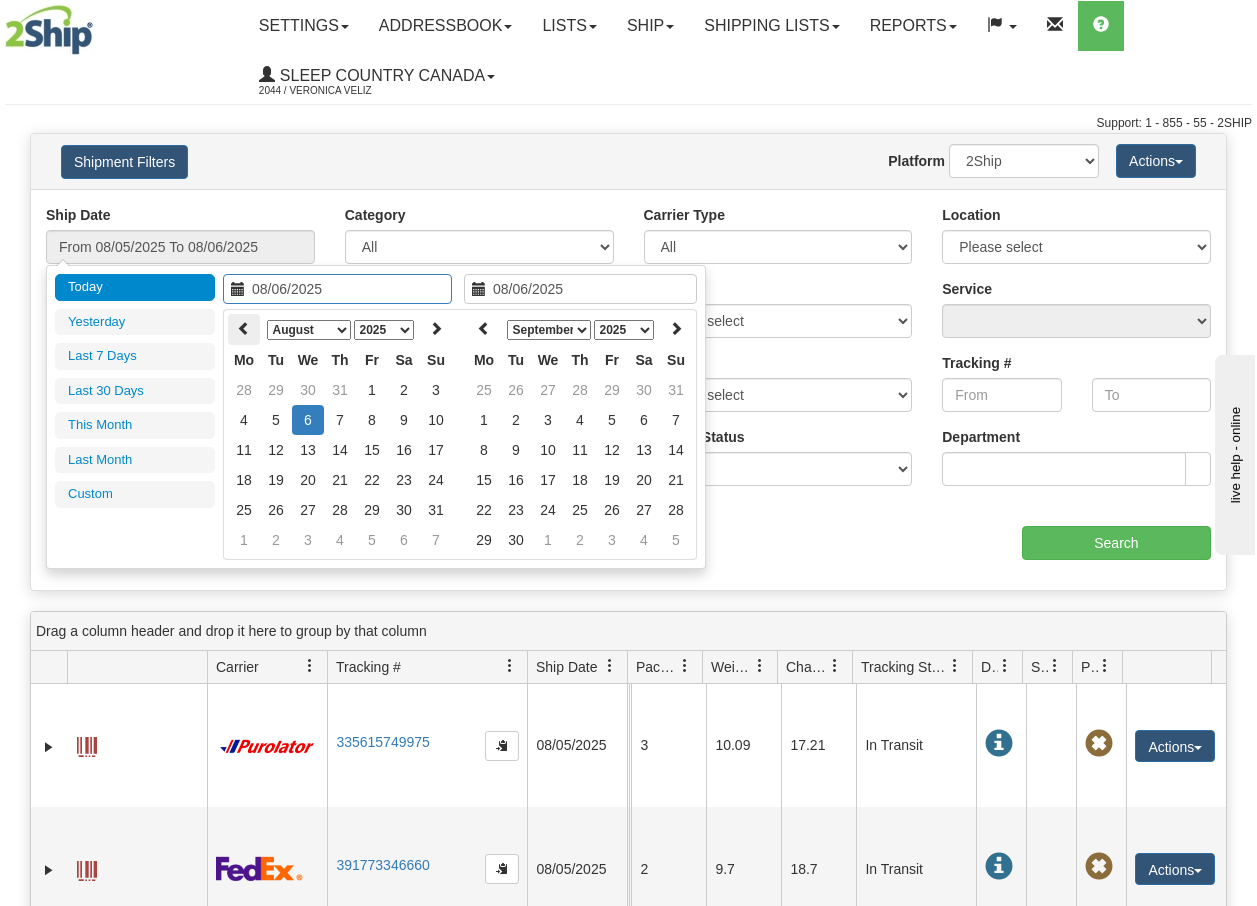 click at bounding box center [244, 328] 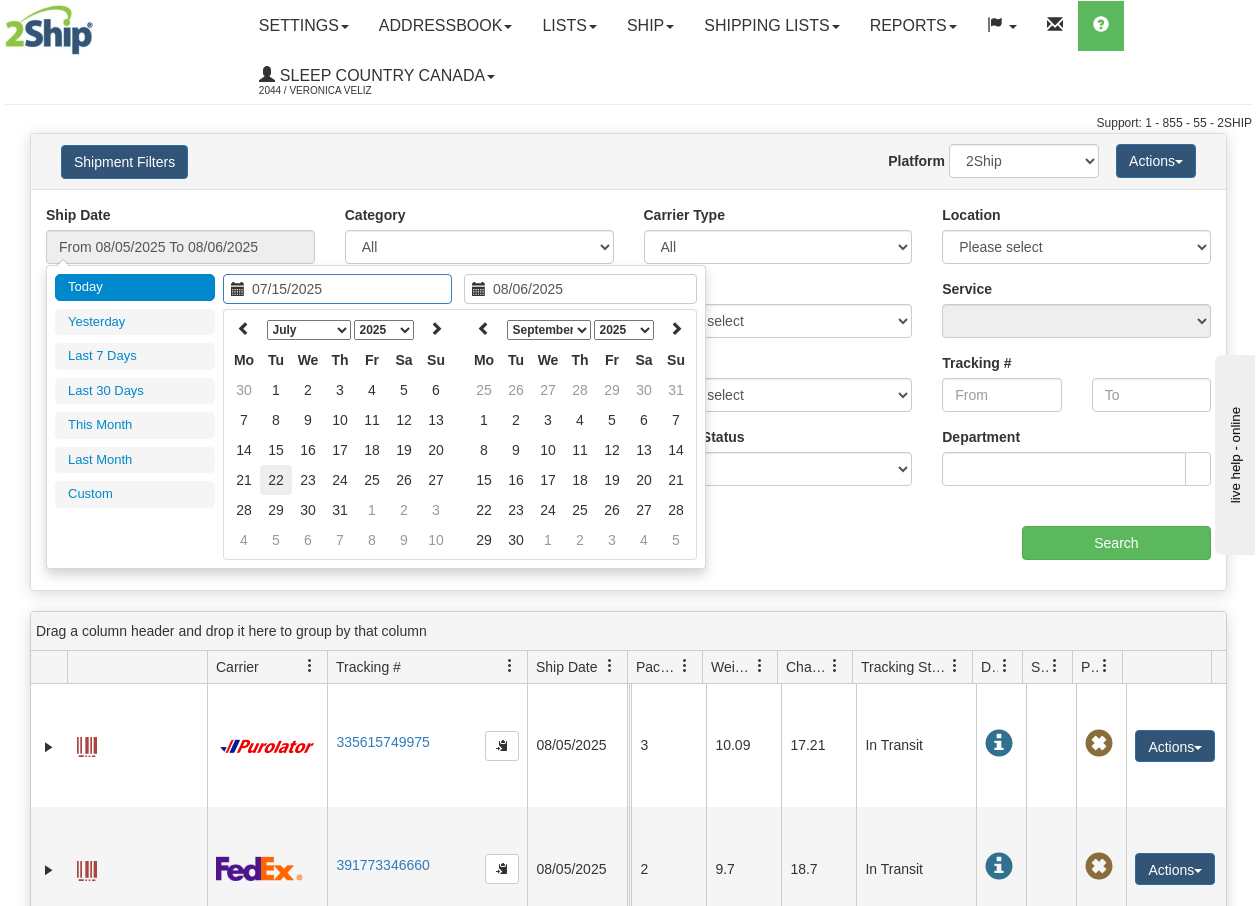 type on "[DATE]" 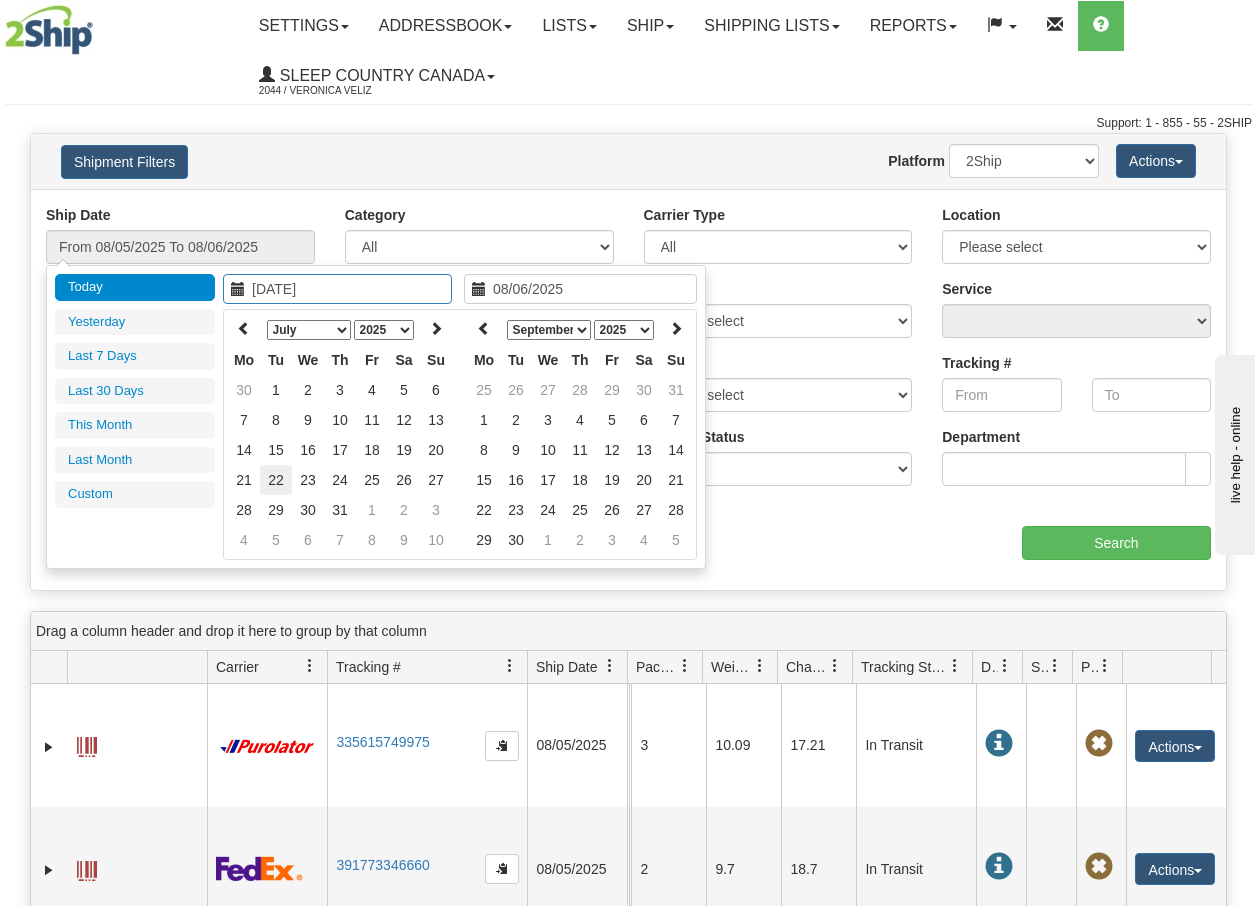 click on "22" at bounding box center (276, 480) 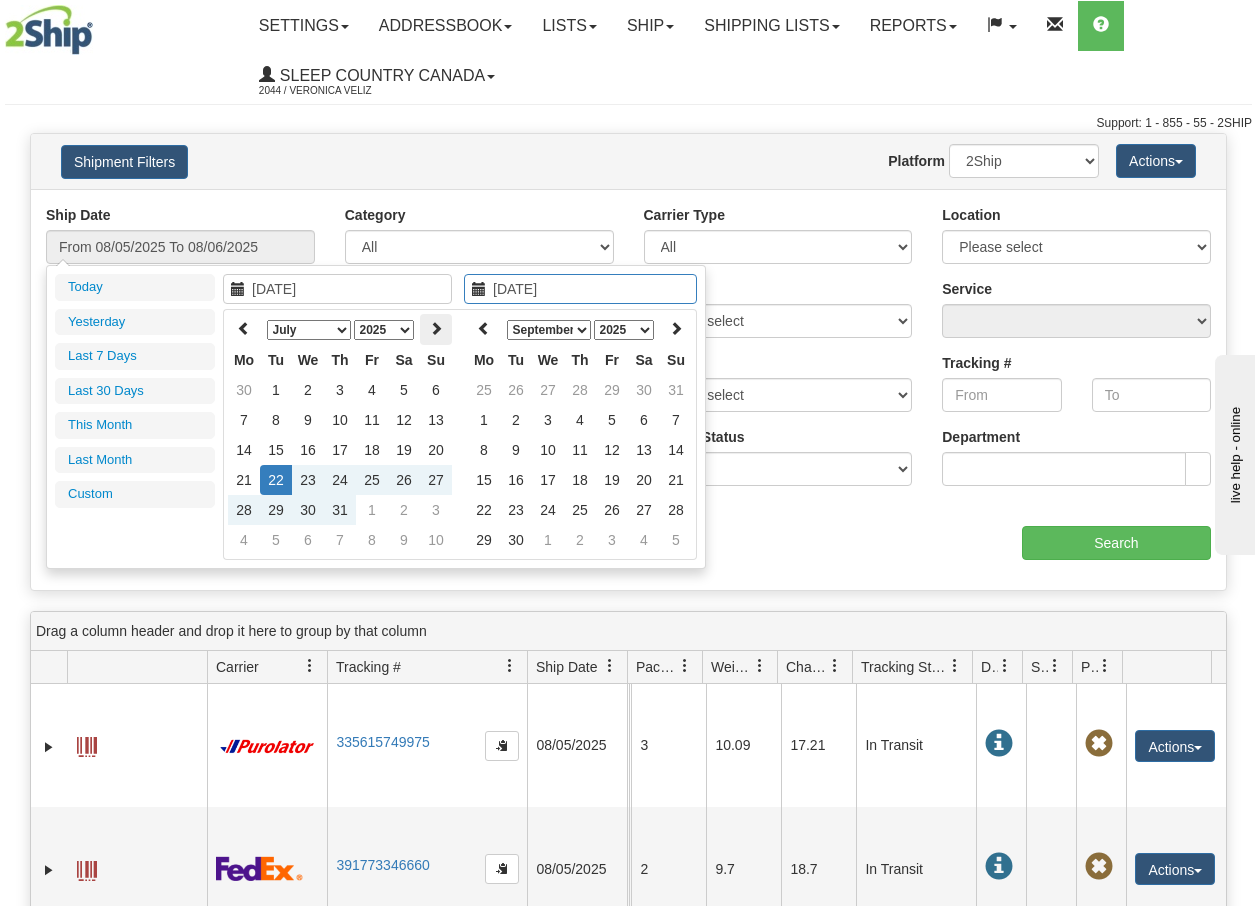 click at bounding box center [436, 329] 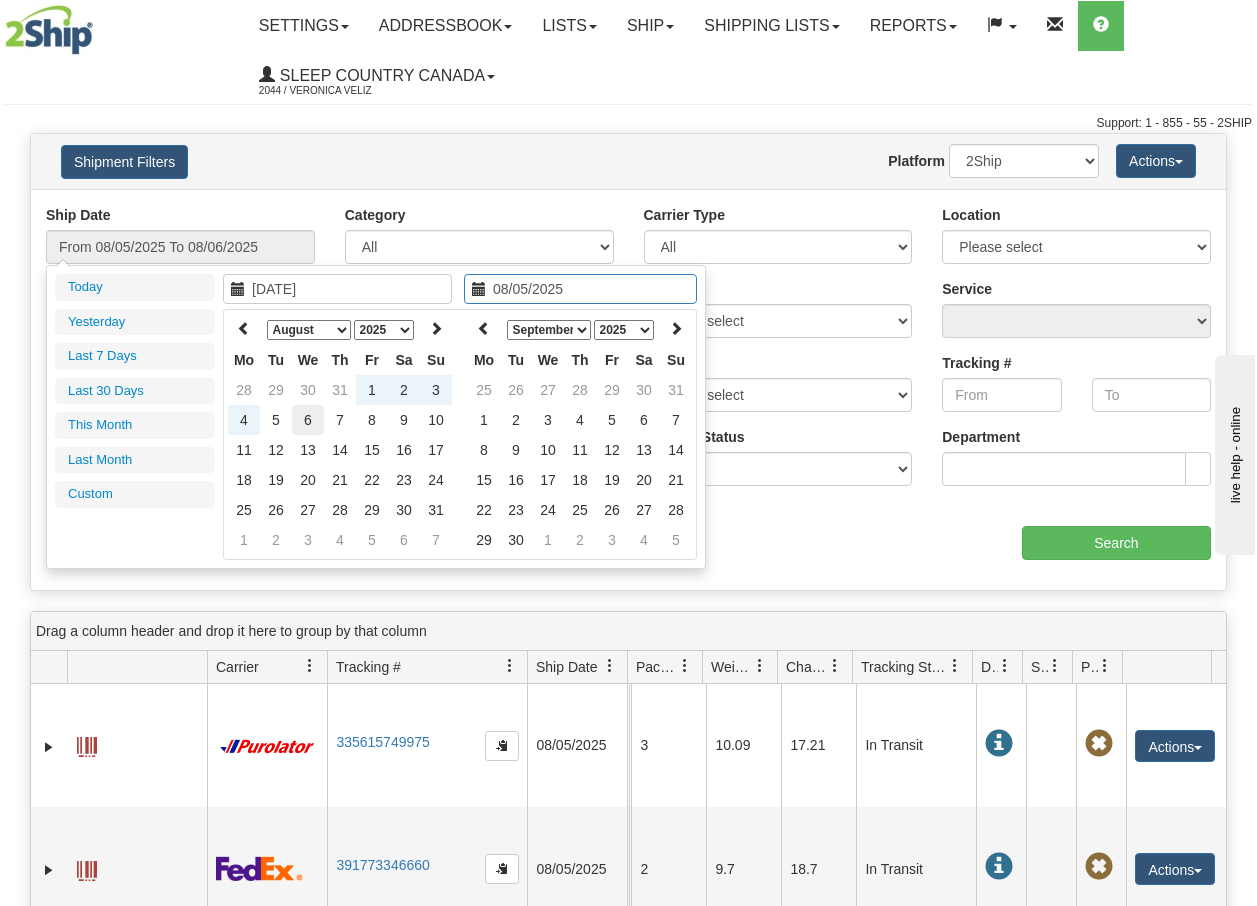 type on "08/06/2025" 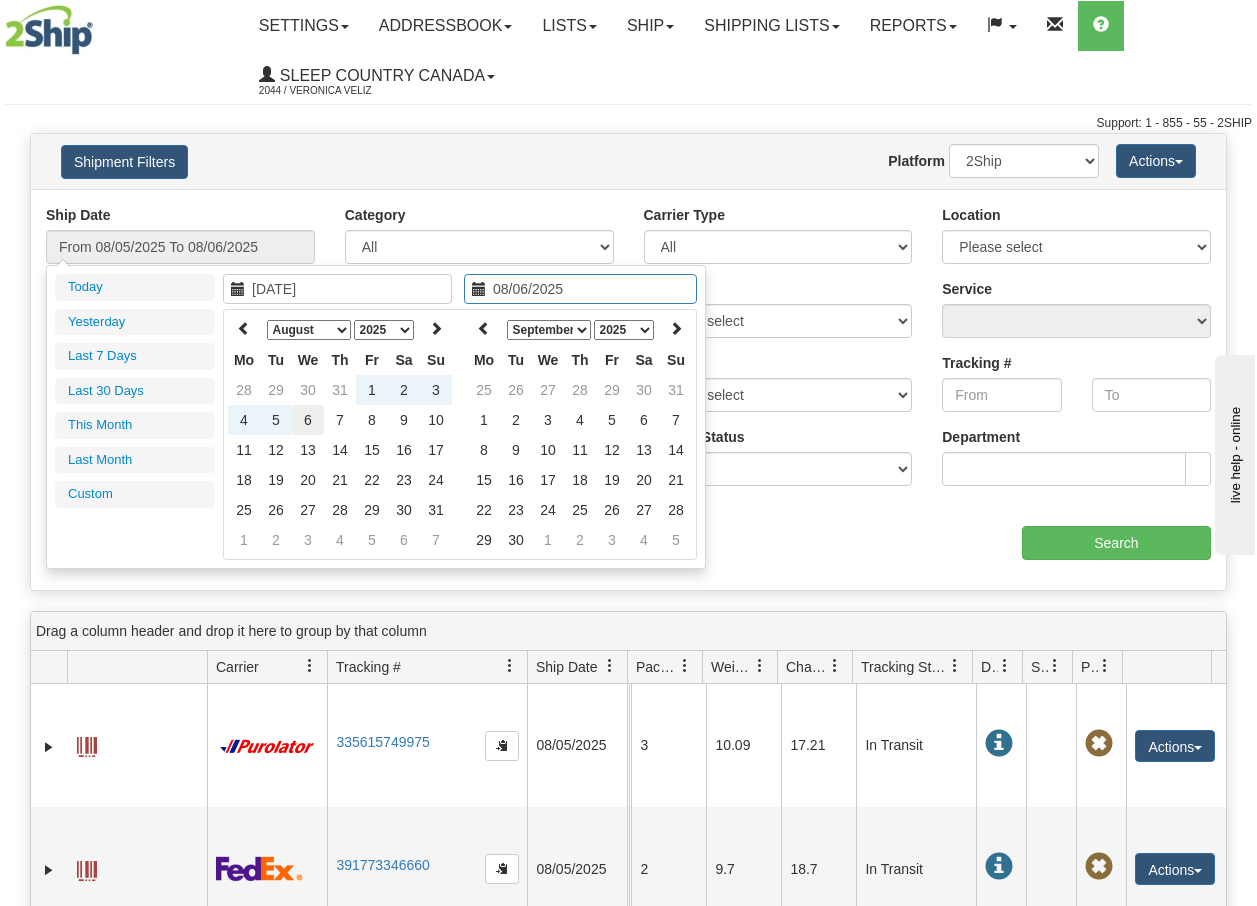 click on "6" at bounding box center [308, 420] 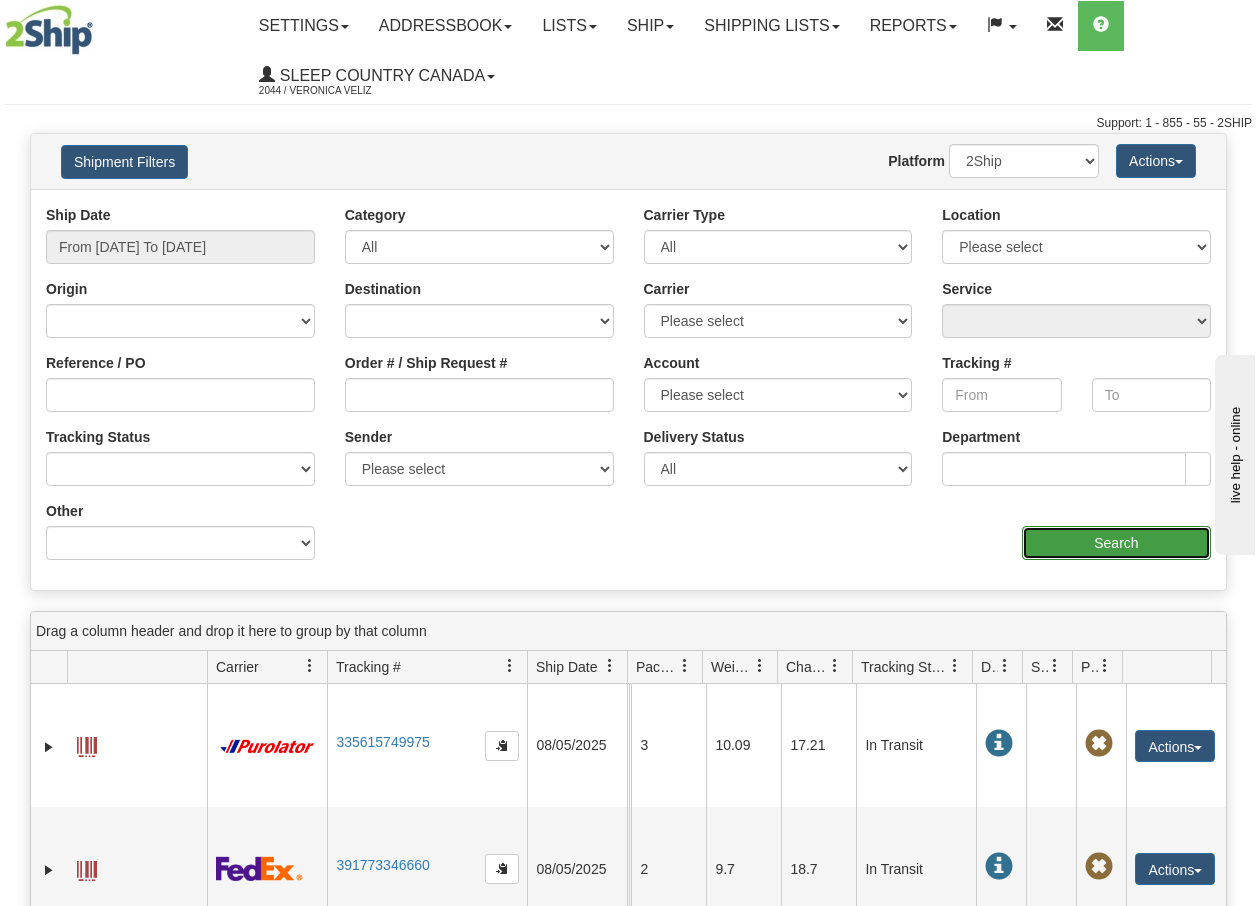 click on "Search" at bounding box center [1116, 543] 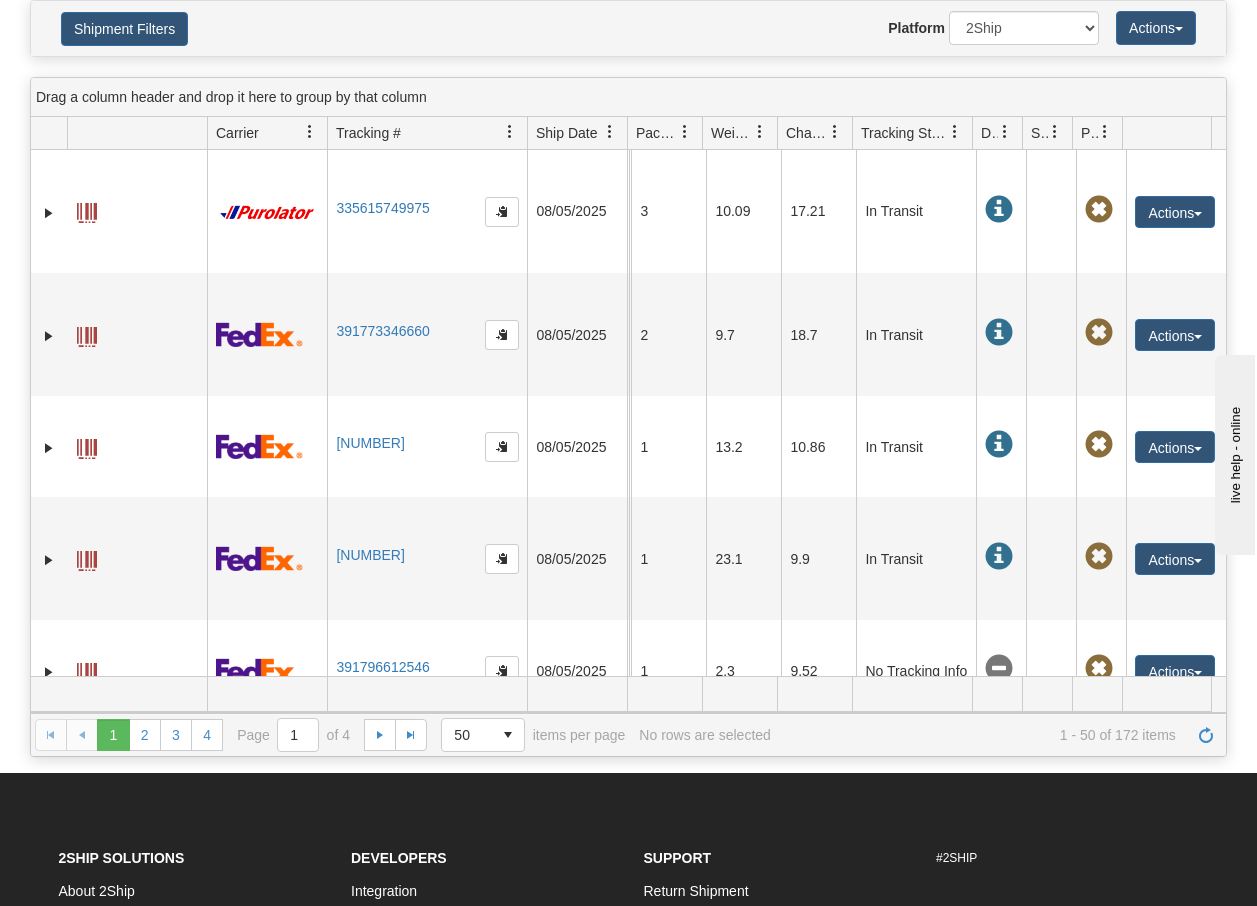 scroll, scrollTop: 187, scrollLeft: 0, axis: vertical 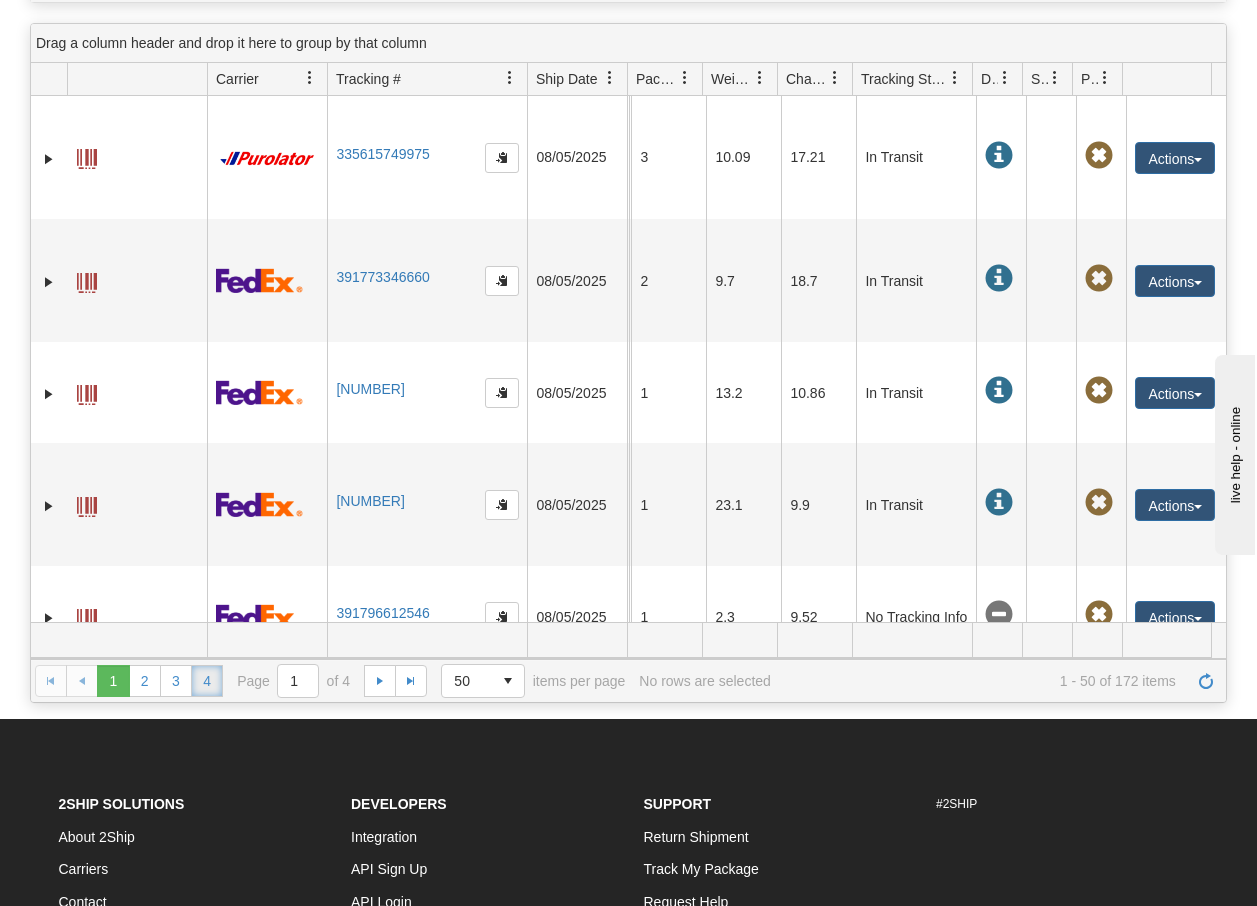 click on "4" at bounding box center (207, 681) 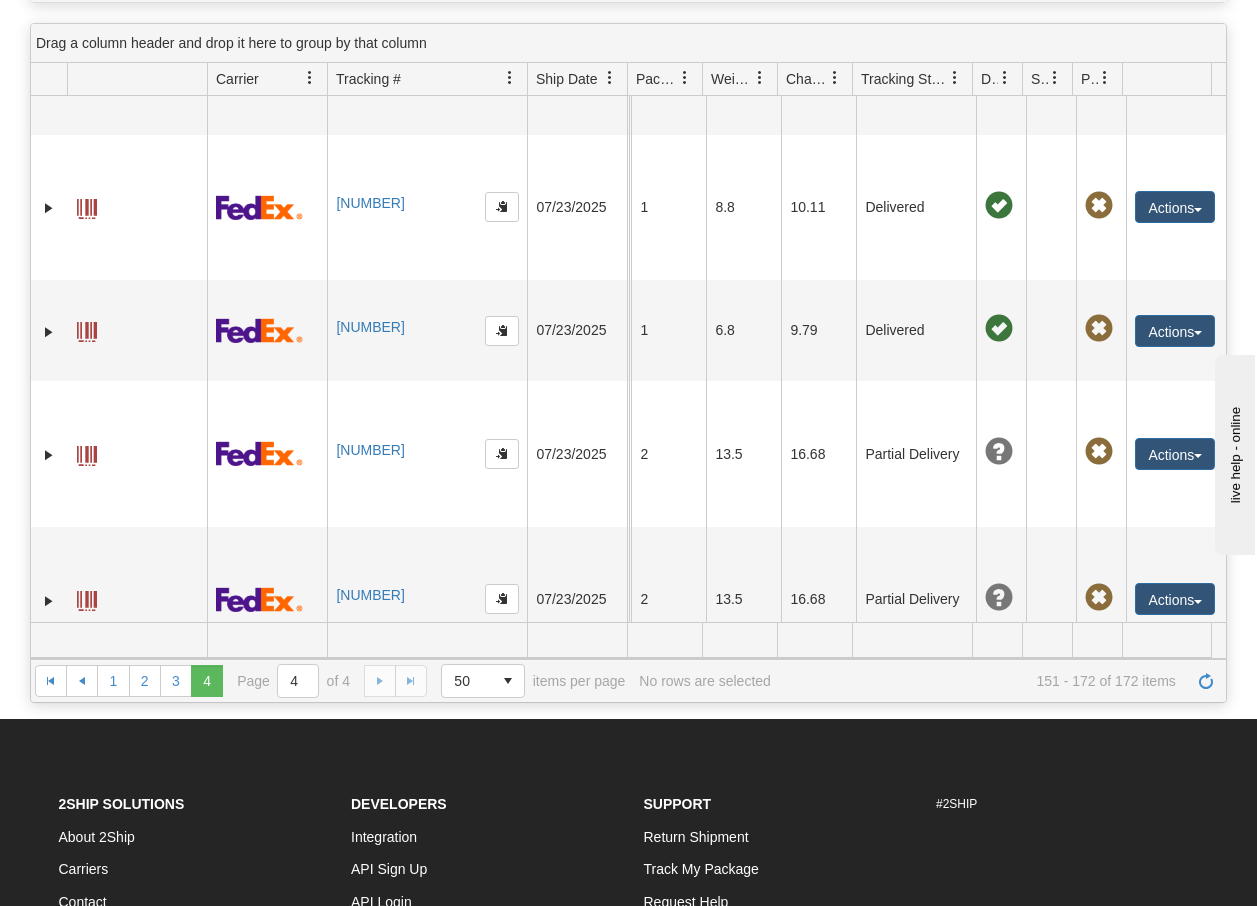 scroll, scrollTop: 440, scrollLeft: 0, axis: vertical 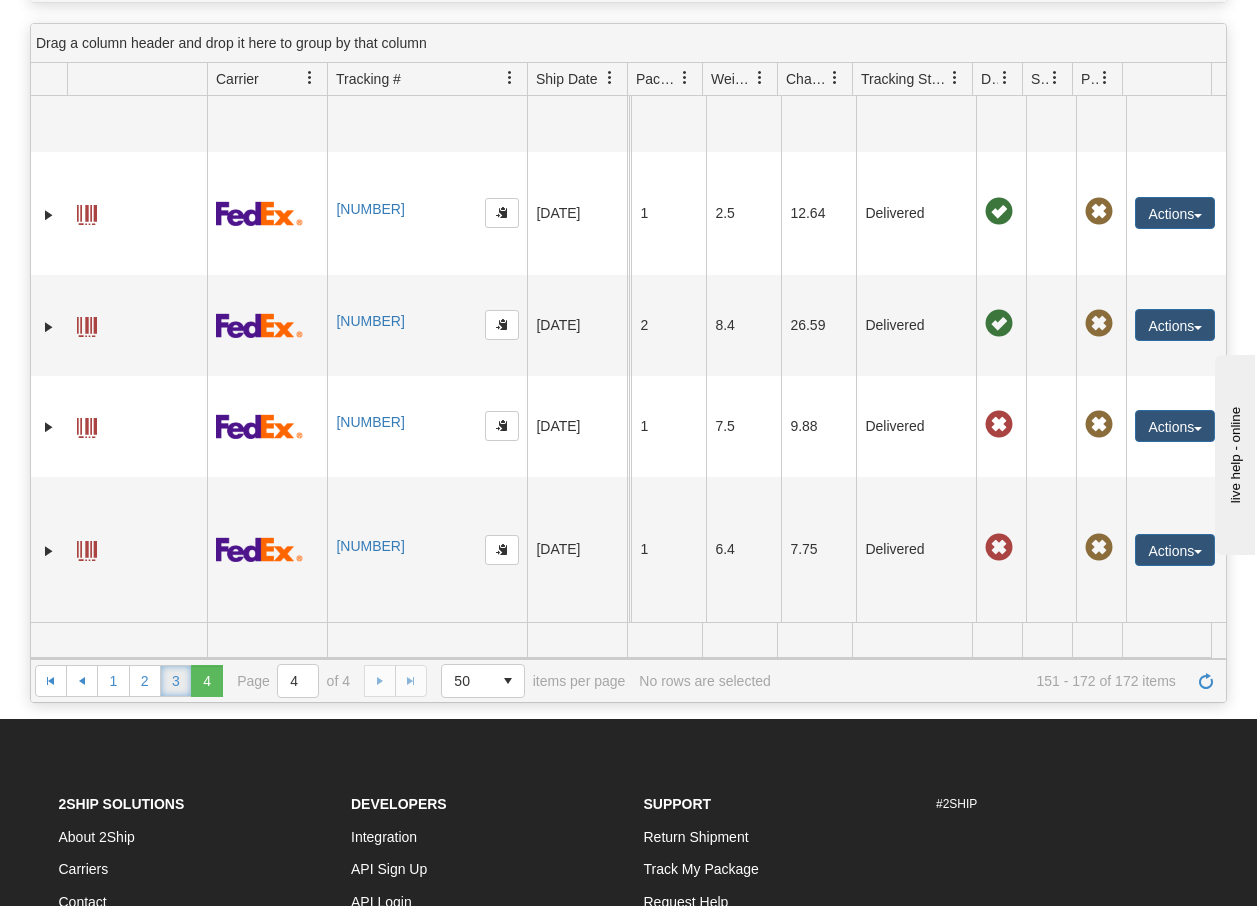 click on "3" at bounding box center (176, 681) 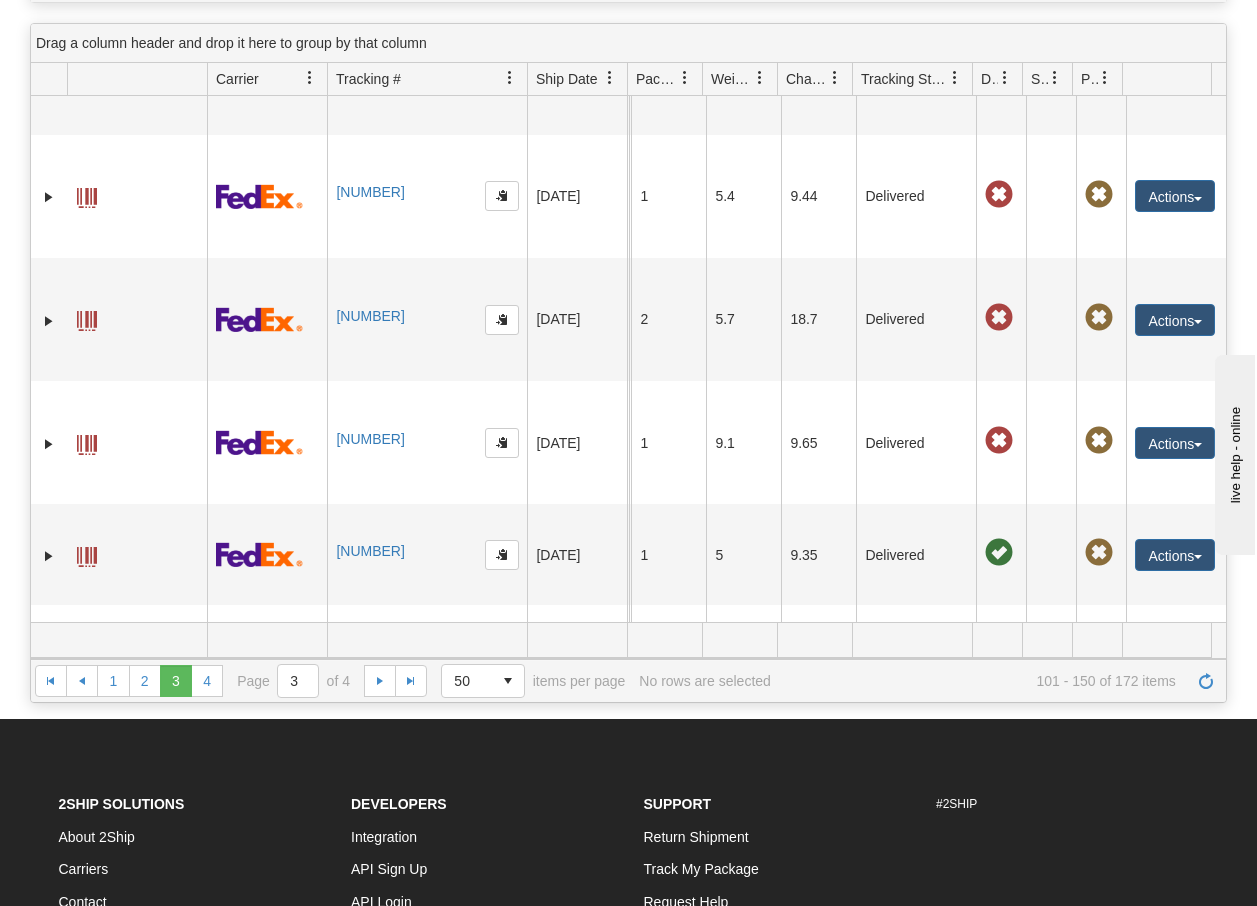 scroll, scrollTop: 4133, scrollLeft: 0, axis: vertical 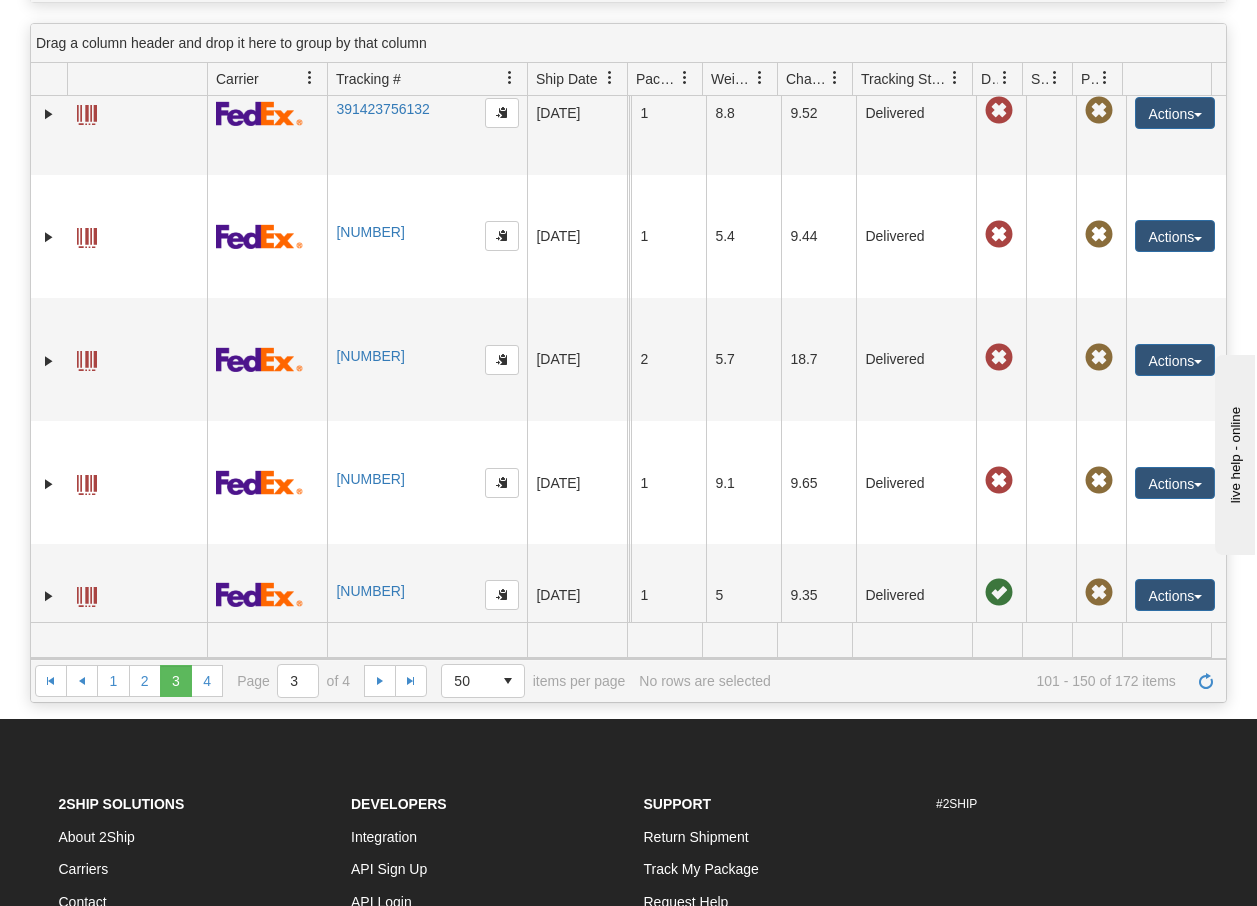 click on "[NUMBER]" at bounding box center (370, -1694) 